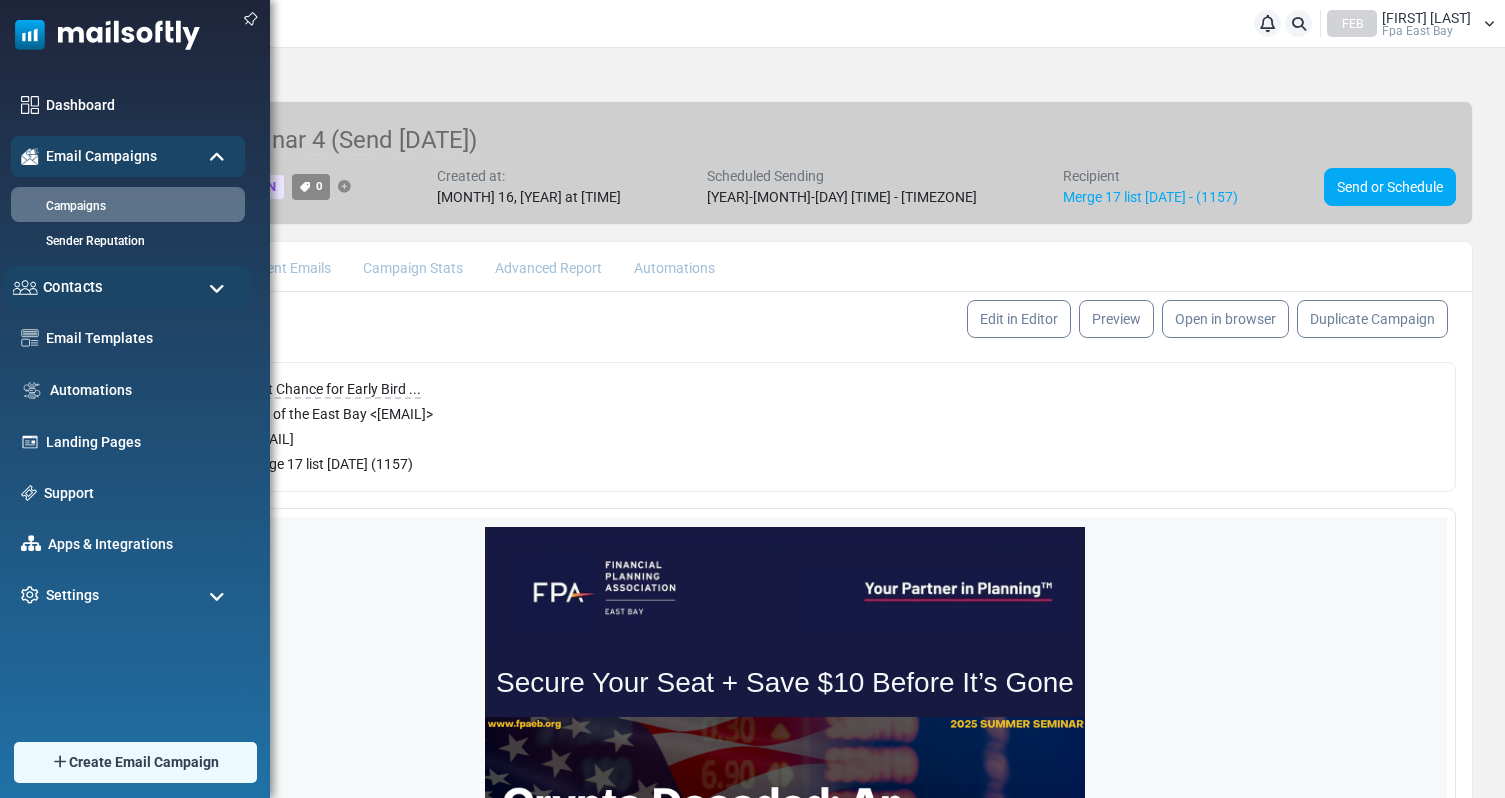 scroll, scrollTop: 0, scrollLeft: 0, axis: both 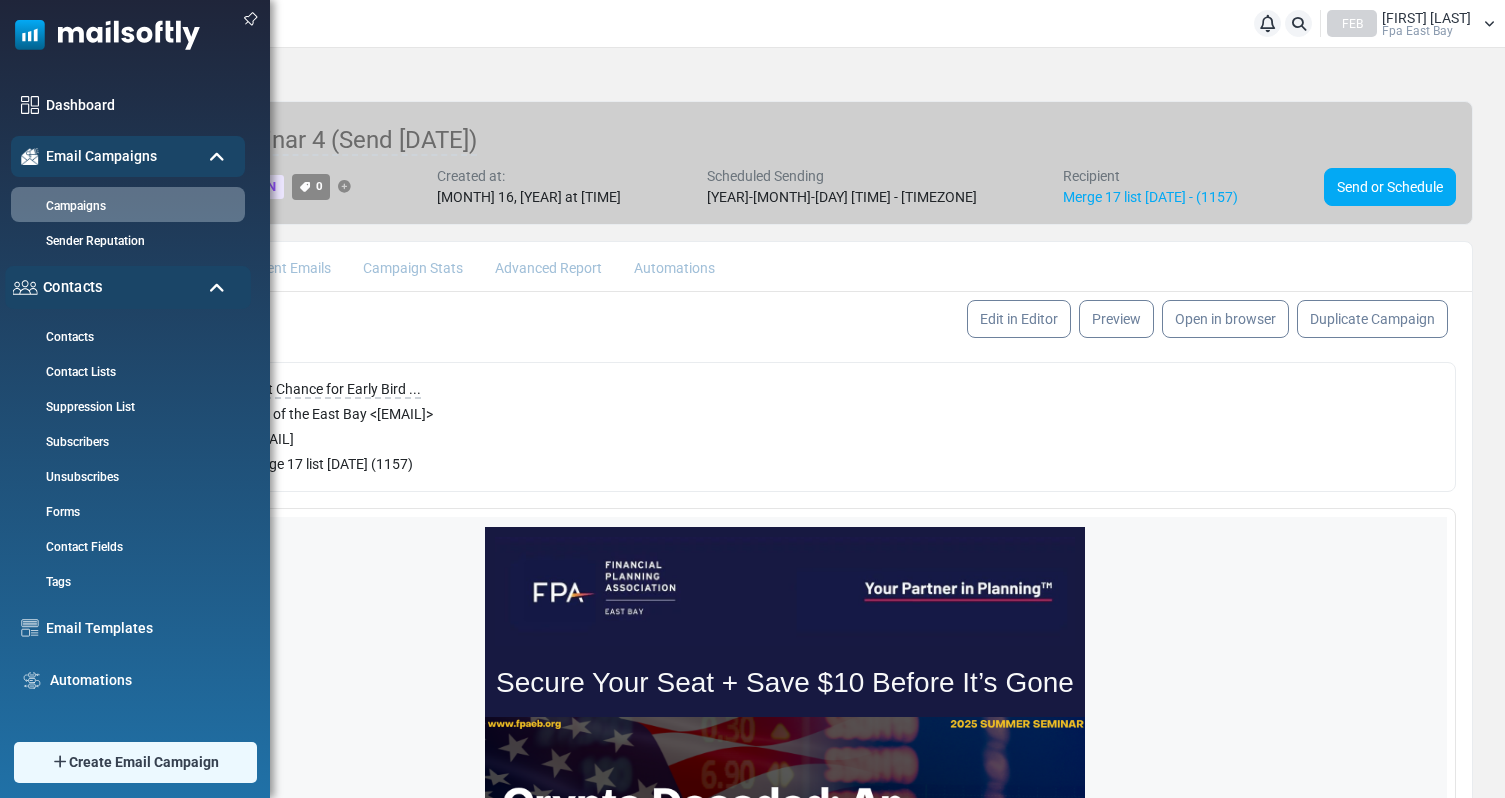 click on "Contacts" at bounding box center (128, 287) 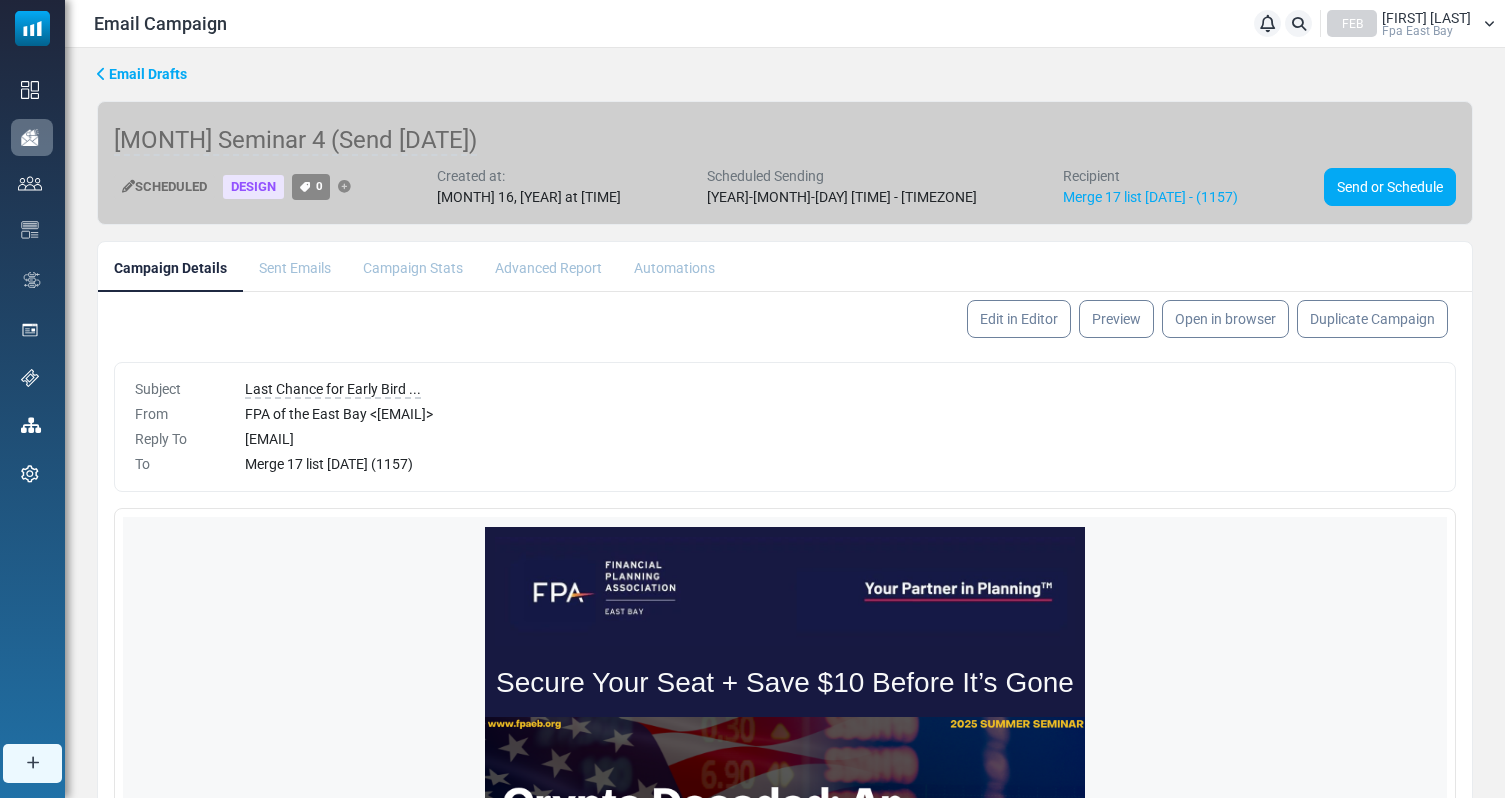click on "Adam  Duran" at bounding box center [1426, 18] 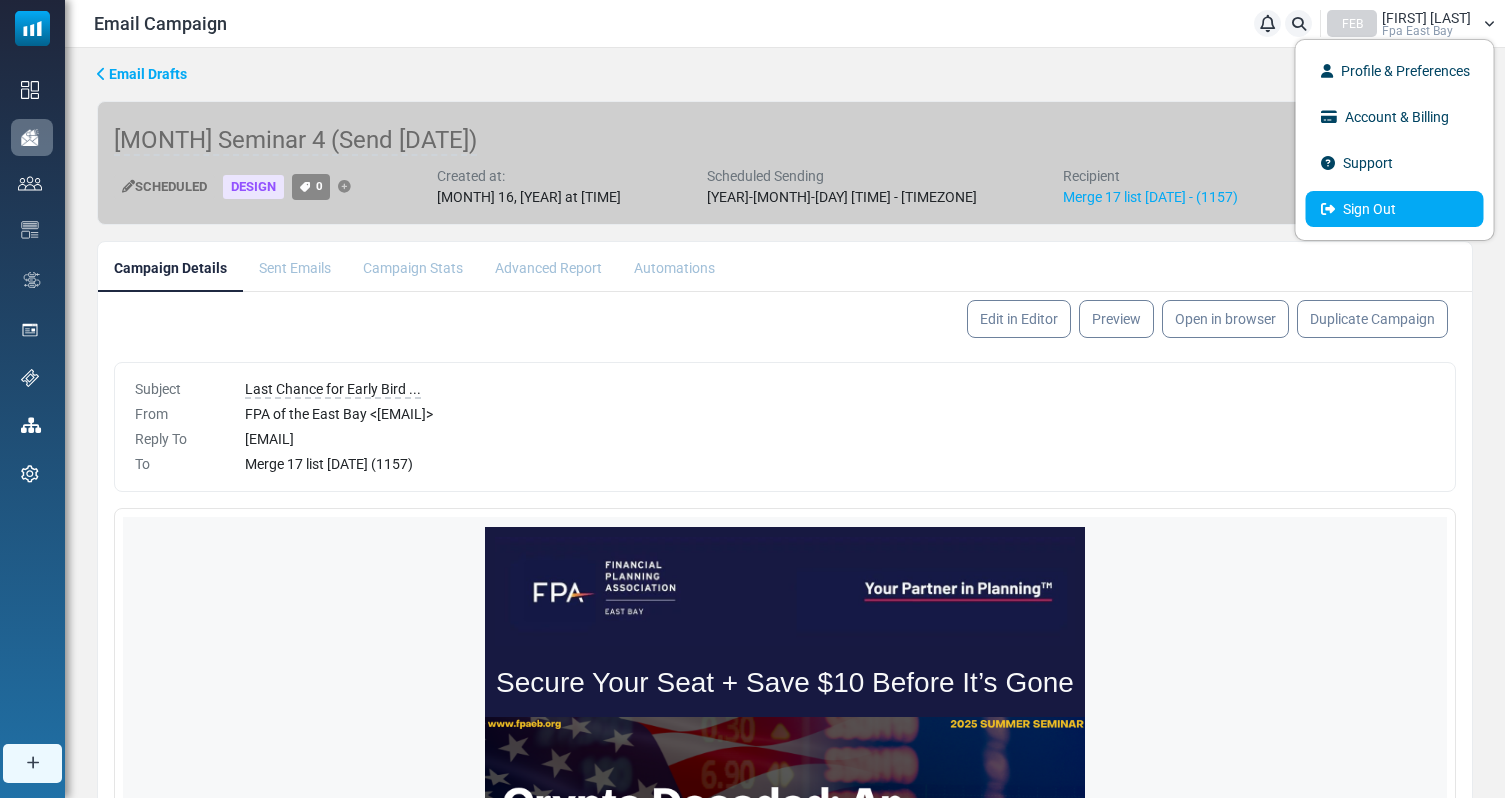 click on "Sign Out" at bounding box center [1395, 209] 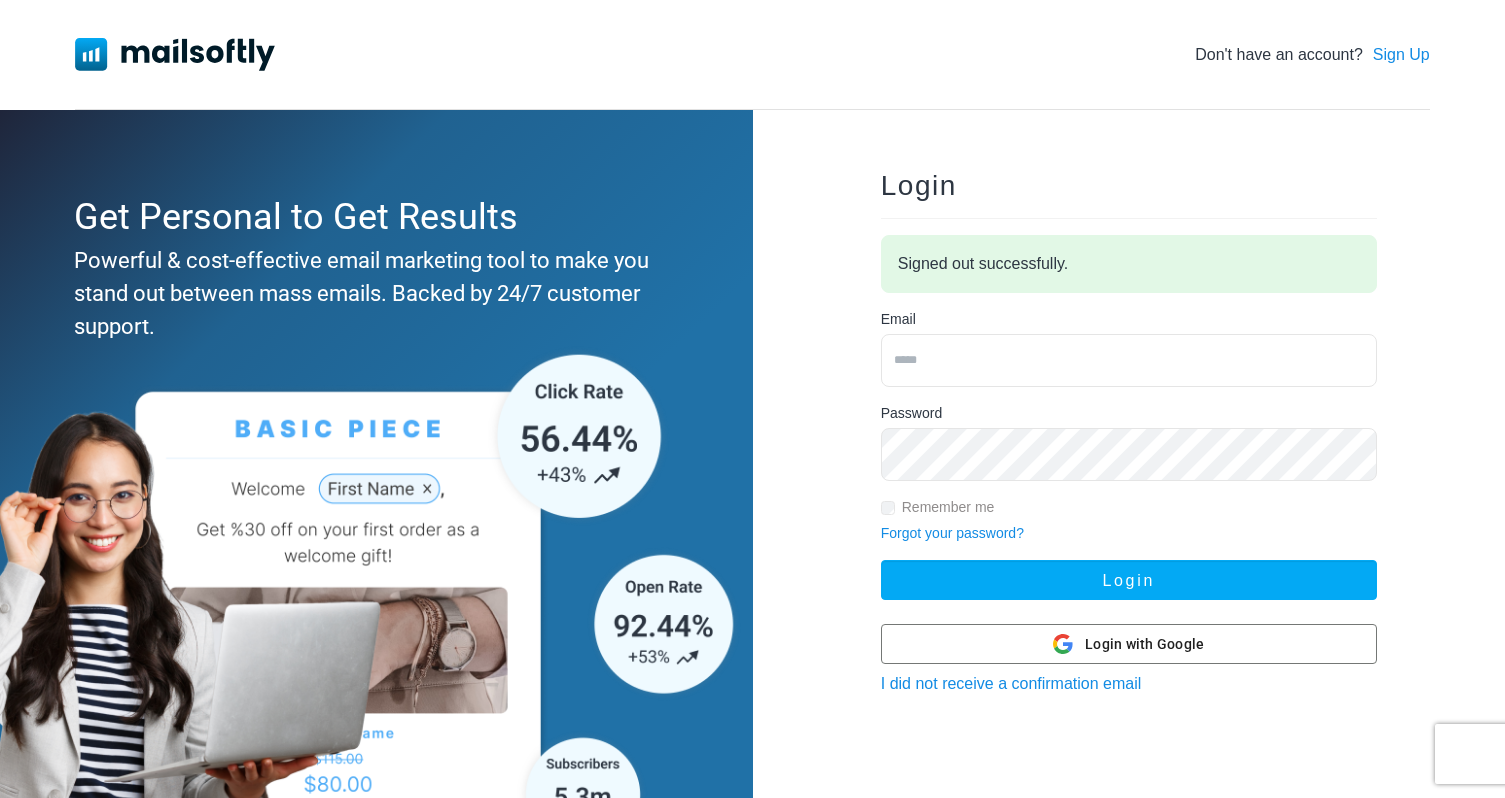 scroll, scrollTop: 0, scrollLeft: 0, axis: both 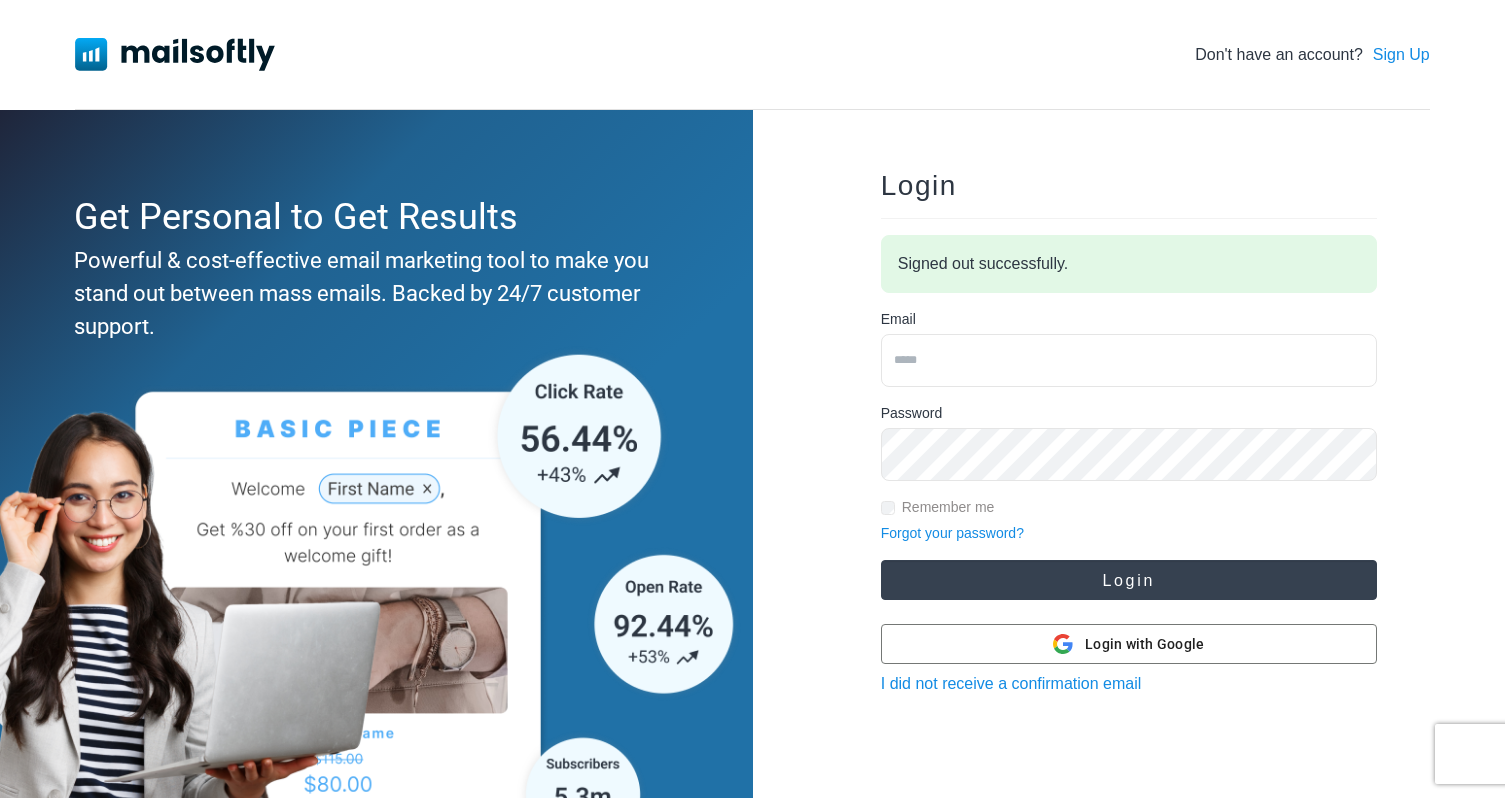 type on "**********" 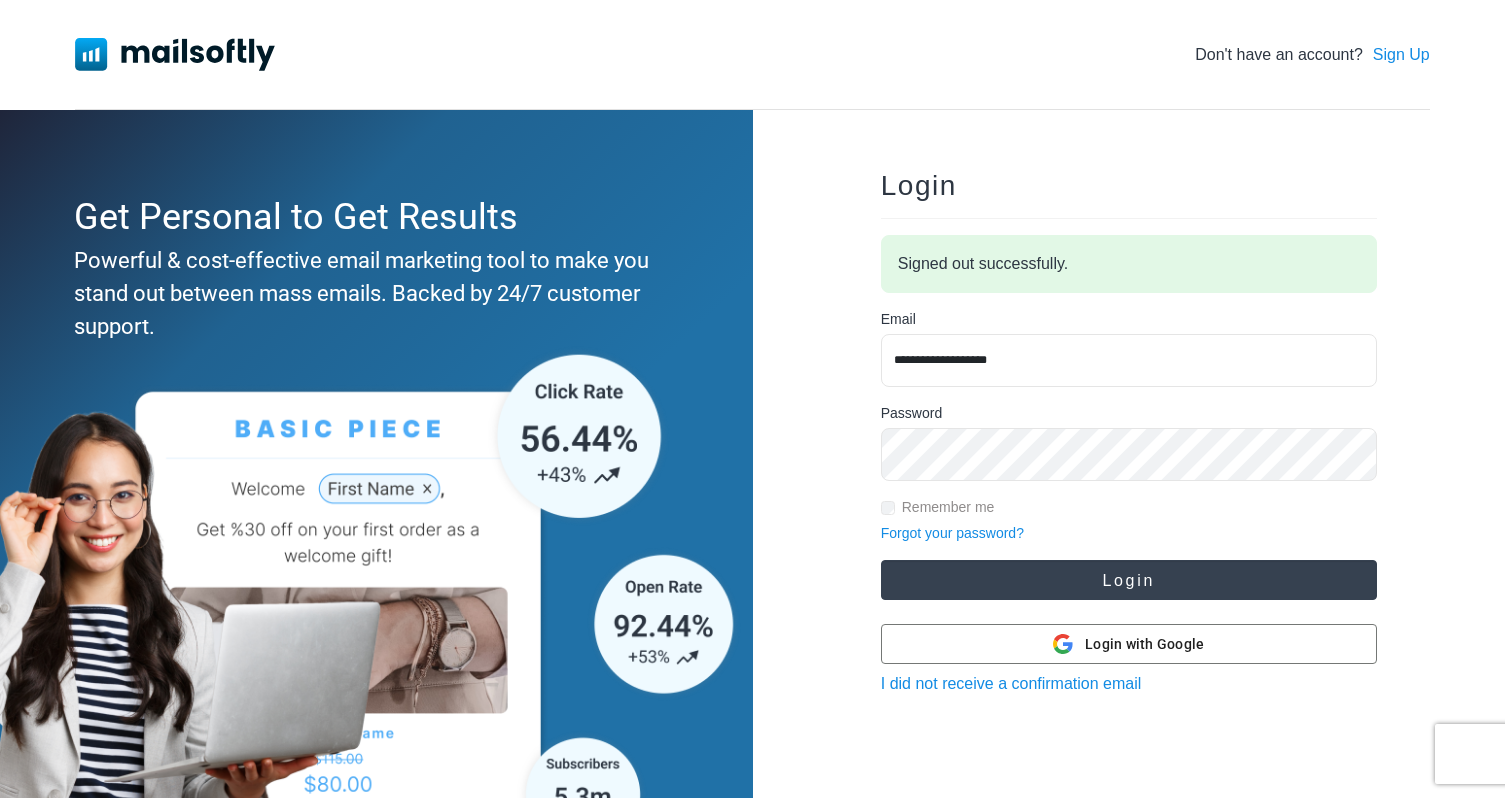 click on "Login" at bounding box center (1129, 580) 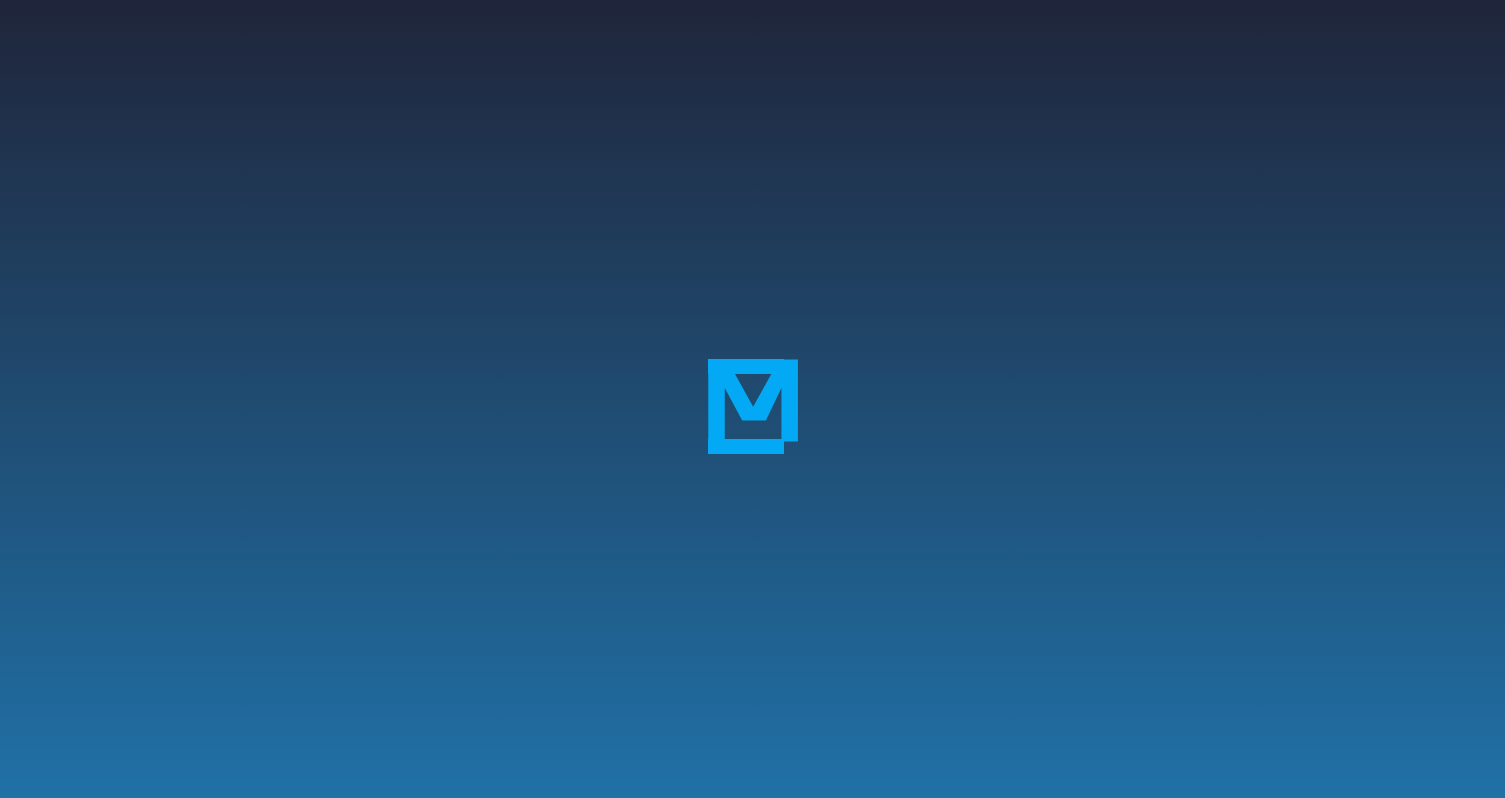 scroll, scrollTop: 0, scrollLeft: 0, axis: both 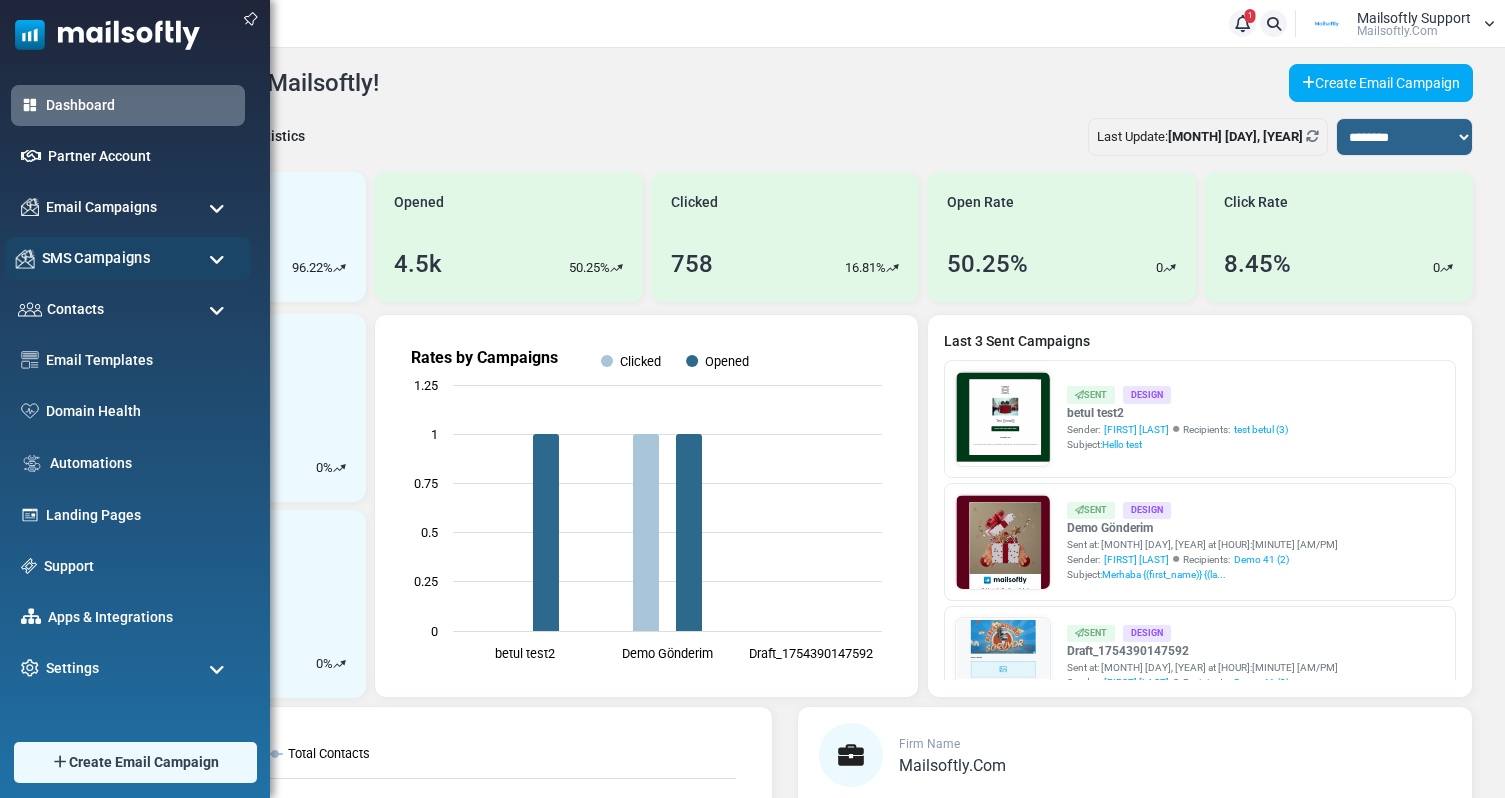 click on "SMS Campaigns" at bounding box center [128, 258] 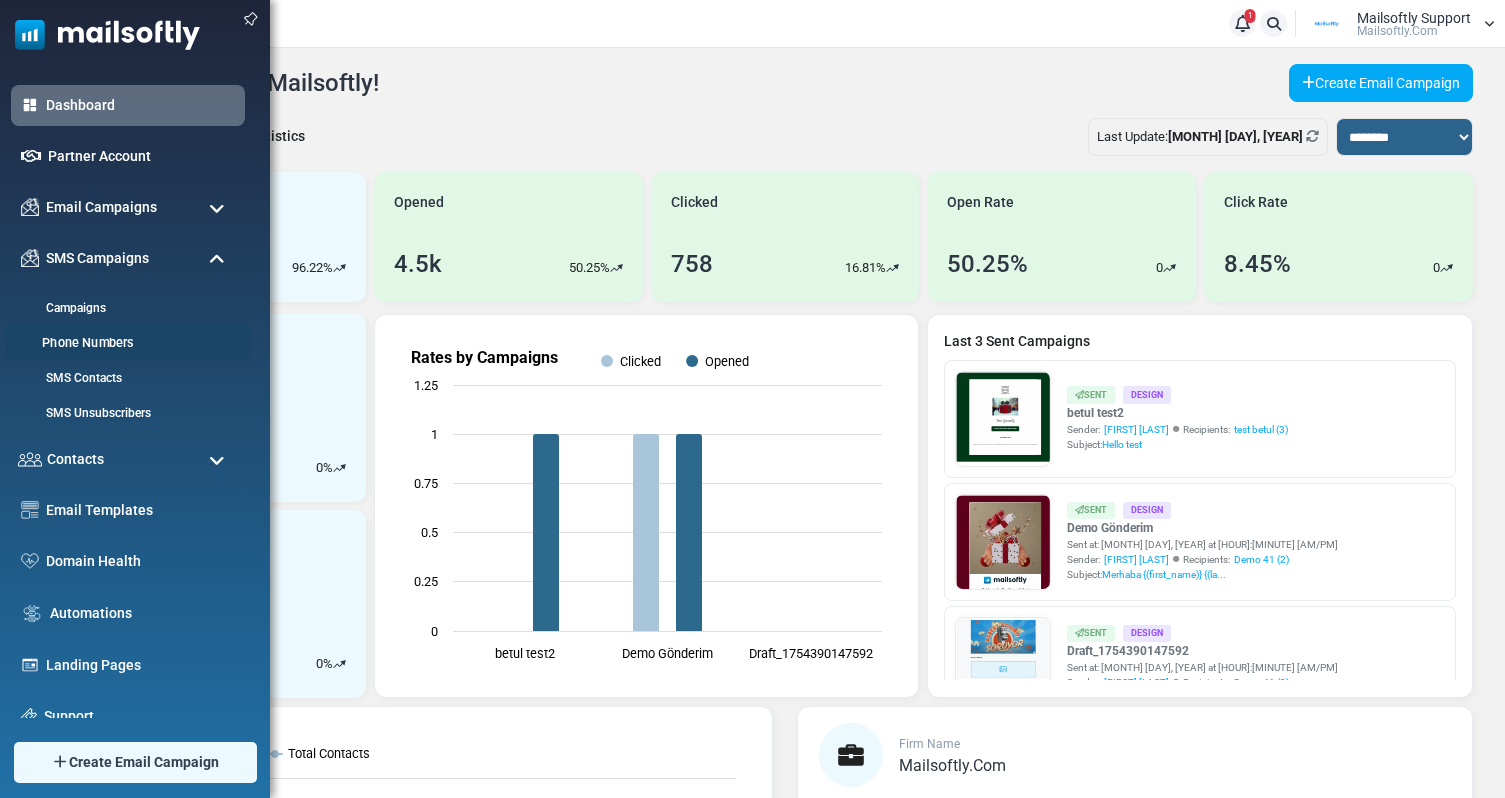 click on "Phone Numbers" at bounding box center (125, 343) 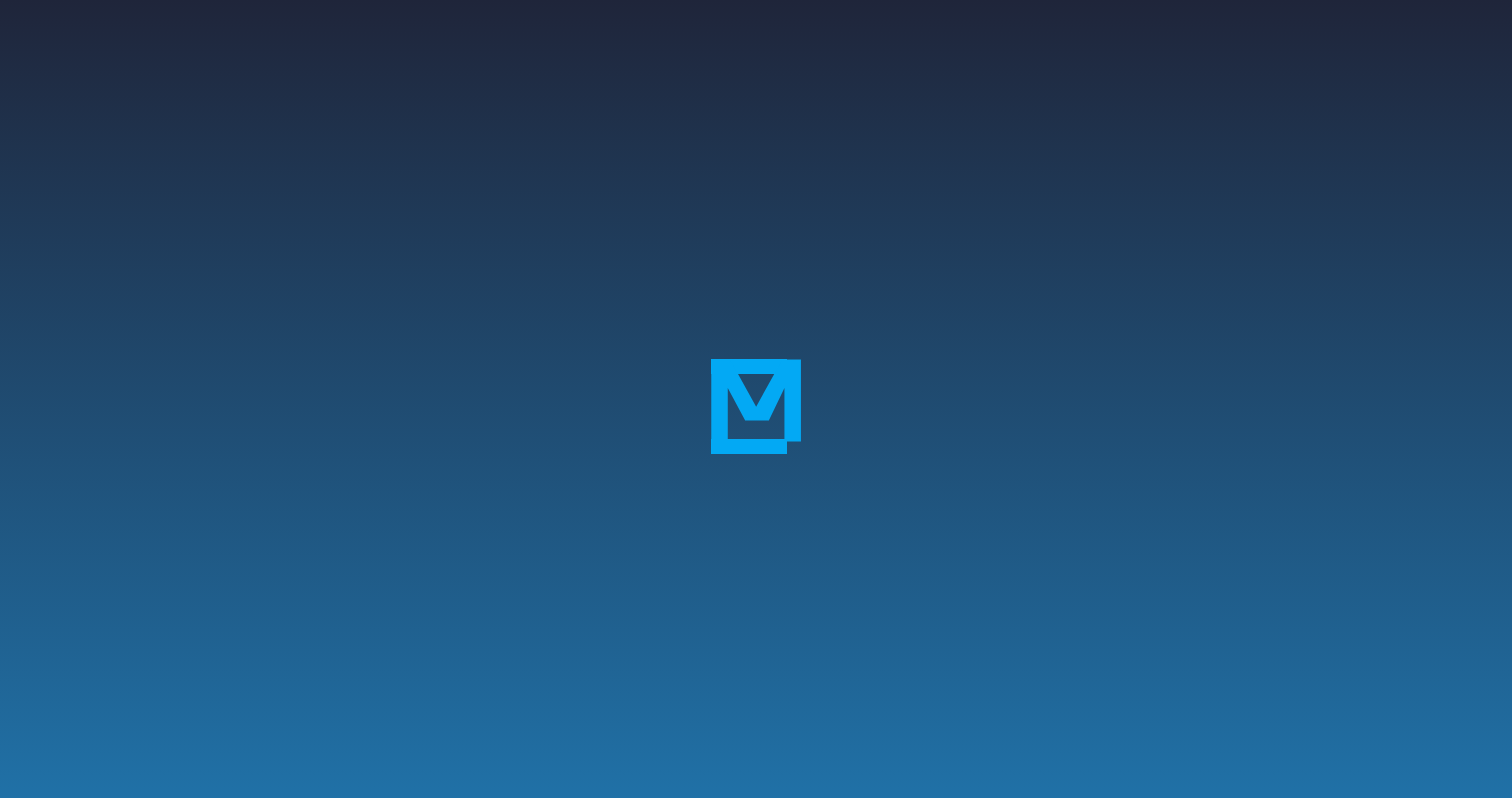 scroll, scrollTop: 0, scrollLeft: 0, axis: both 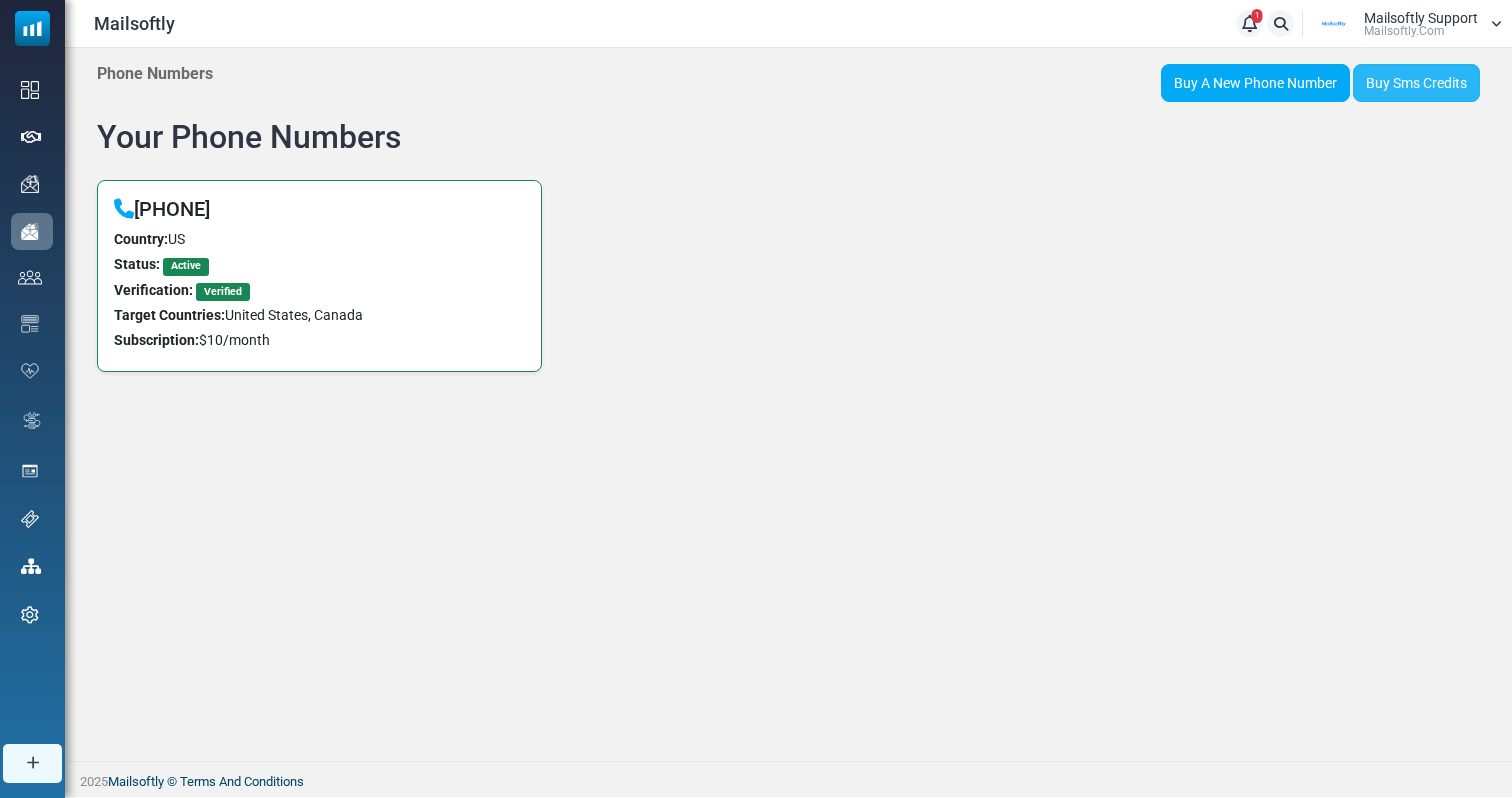 click on "Buy Sms Credits" at bounding box center [1416, 83] 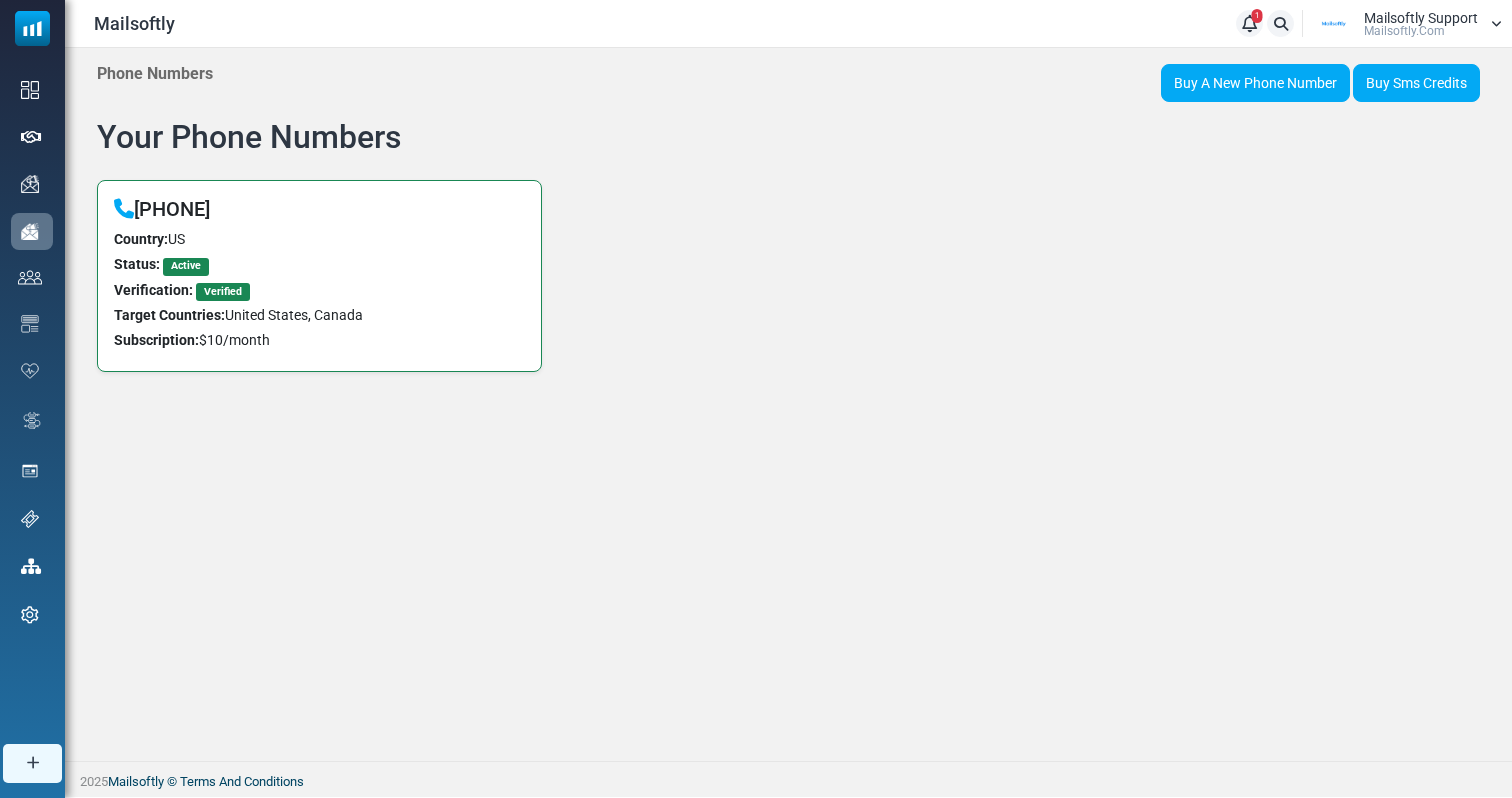 scroll, scrollTop: 0, scrollLeft: 0, axis: both 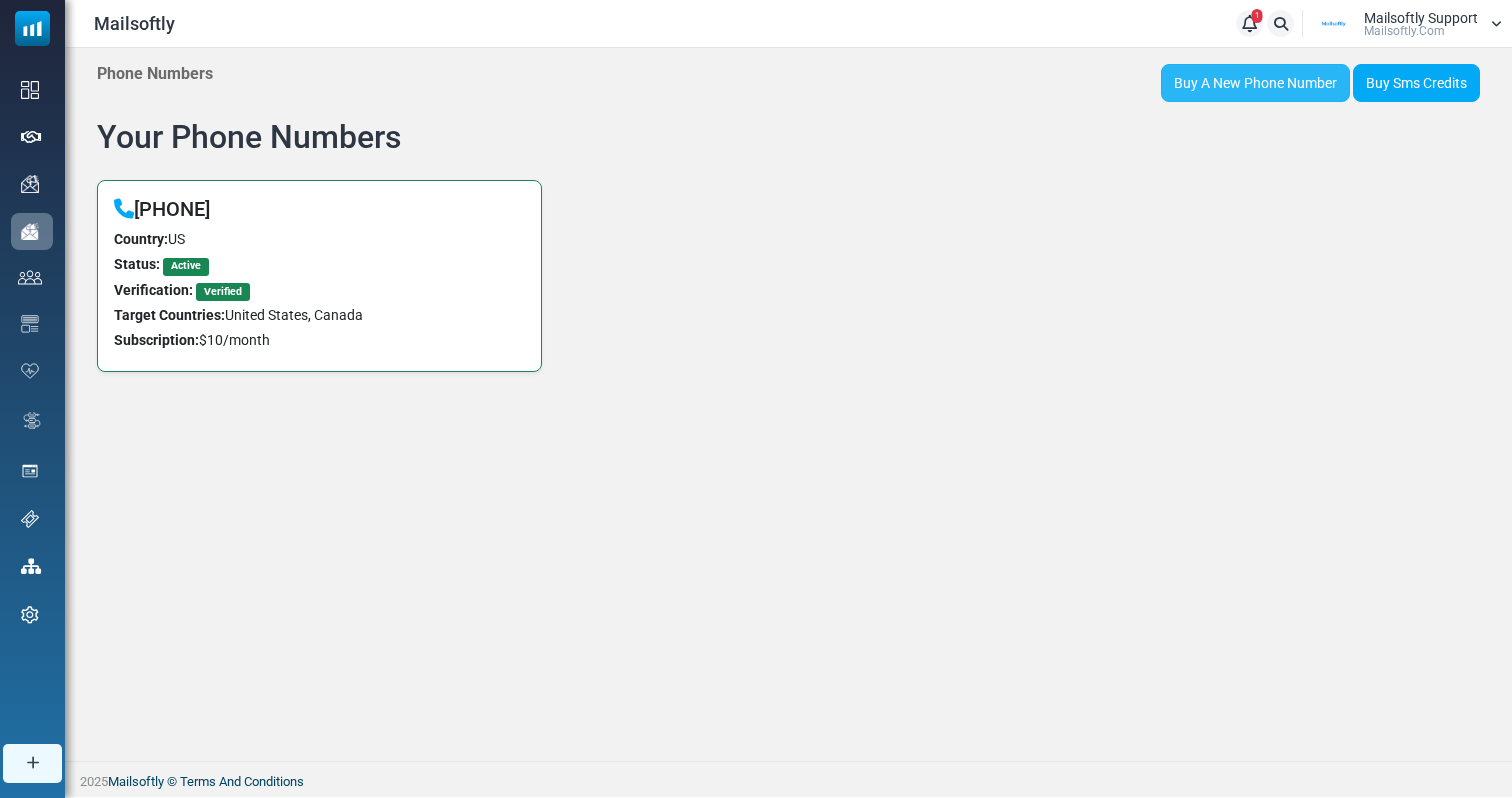 click on "Buy A New Phone Number" at bounding box center [1255, 83] 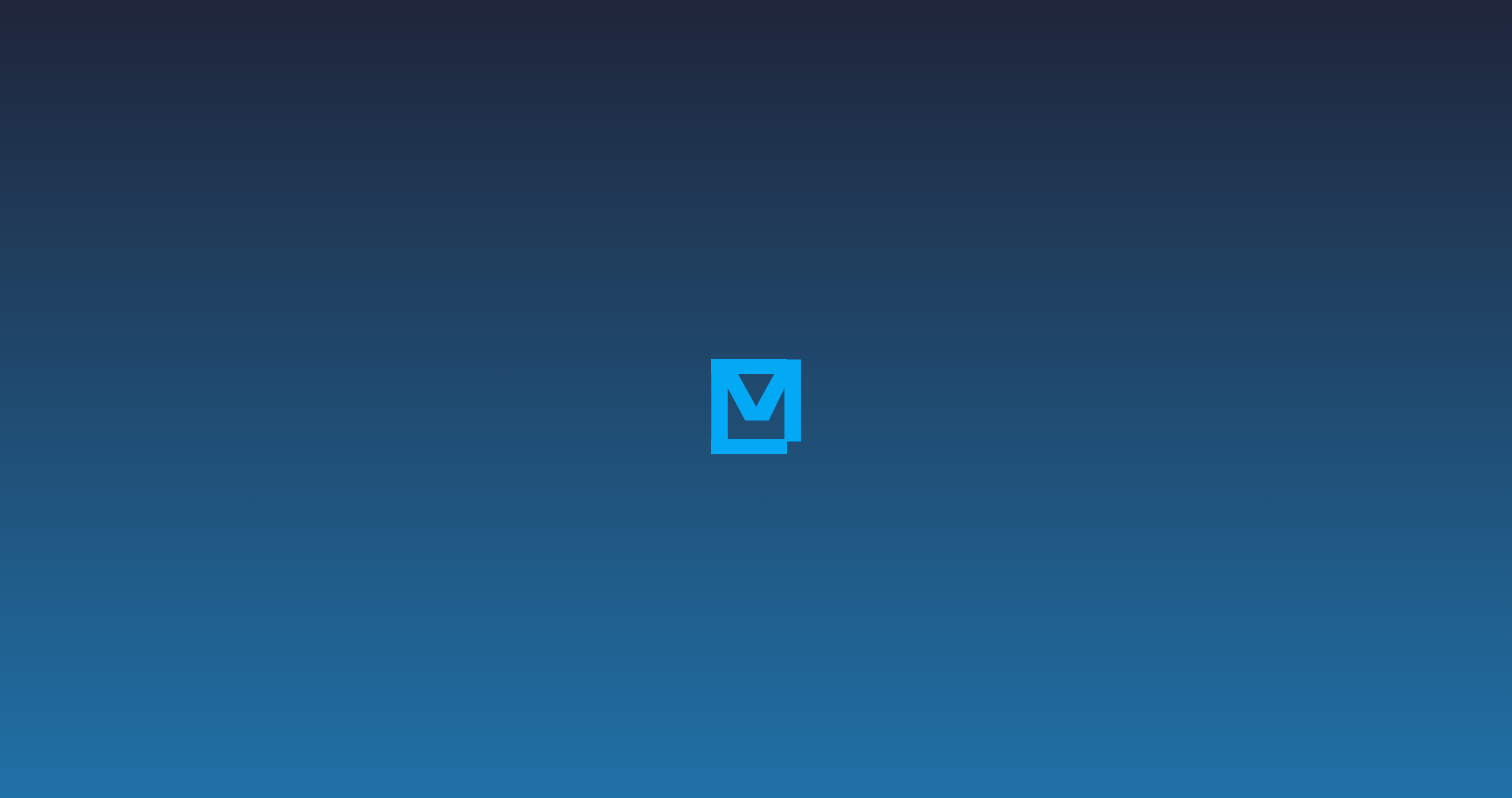 scroll, scrollTop: 0, scrollLeft: 0, axis: both 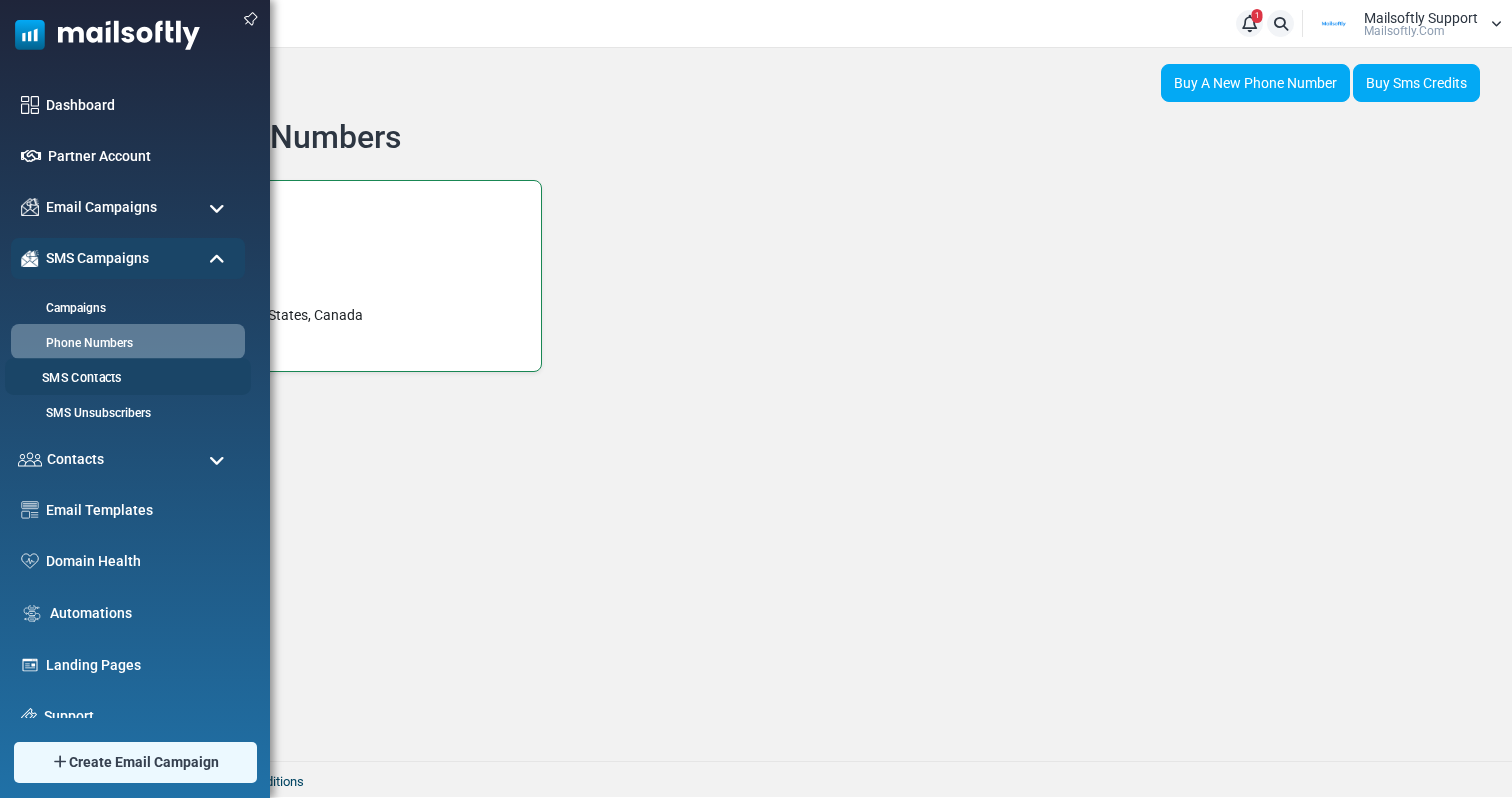 click on "SMS Contacts" at bounding box center [125, 378] 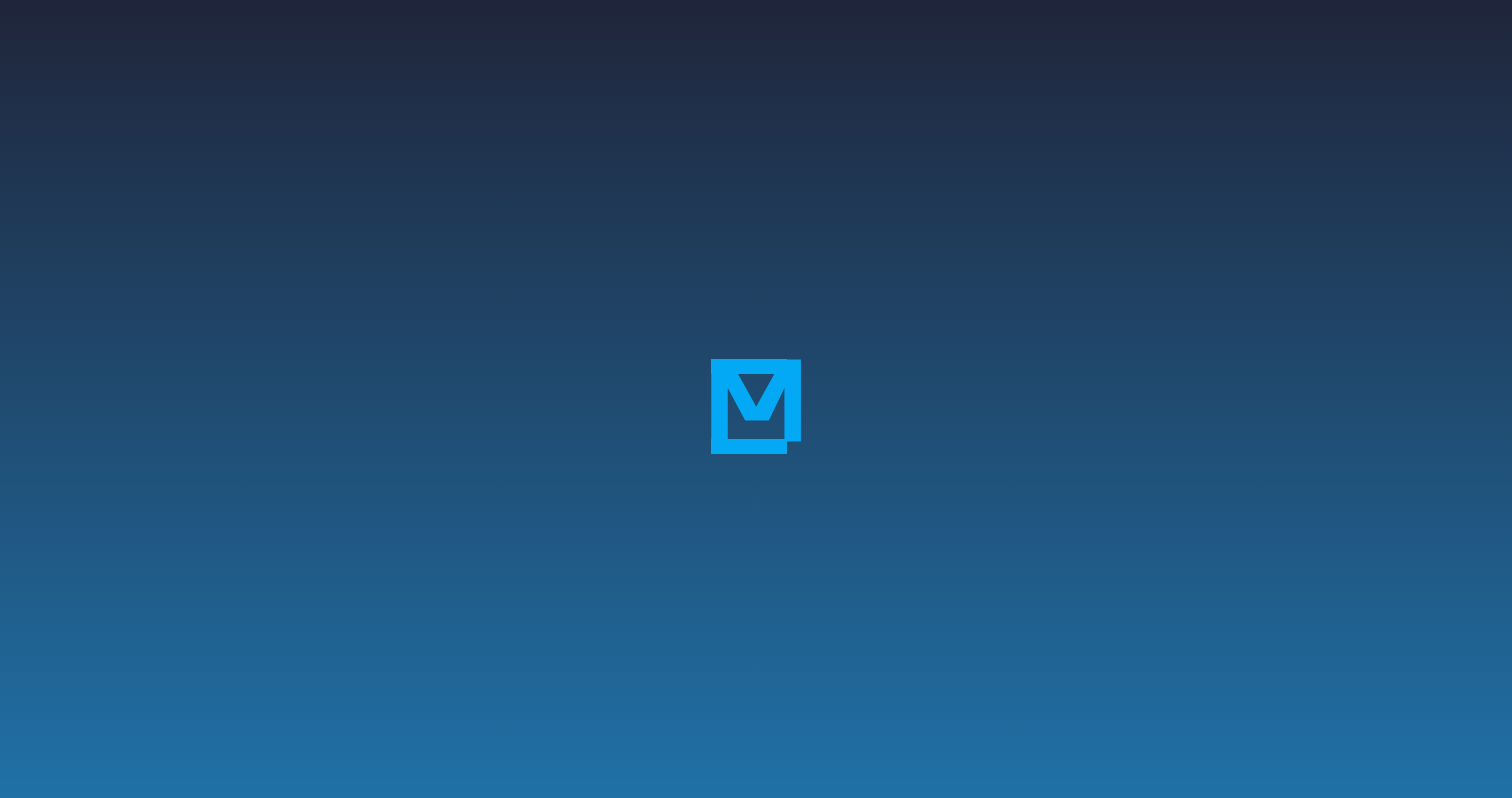 select 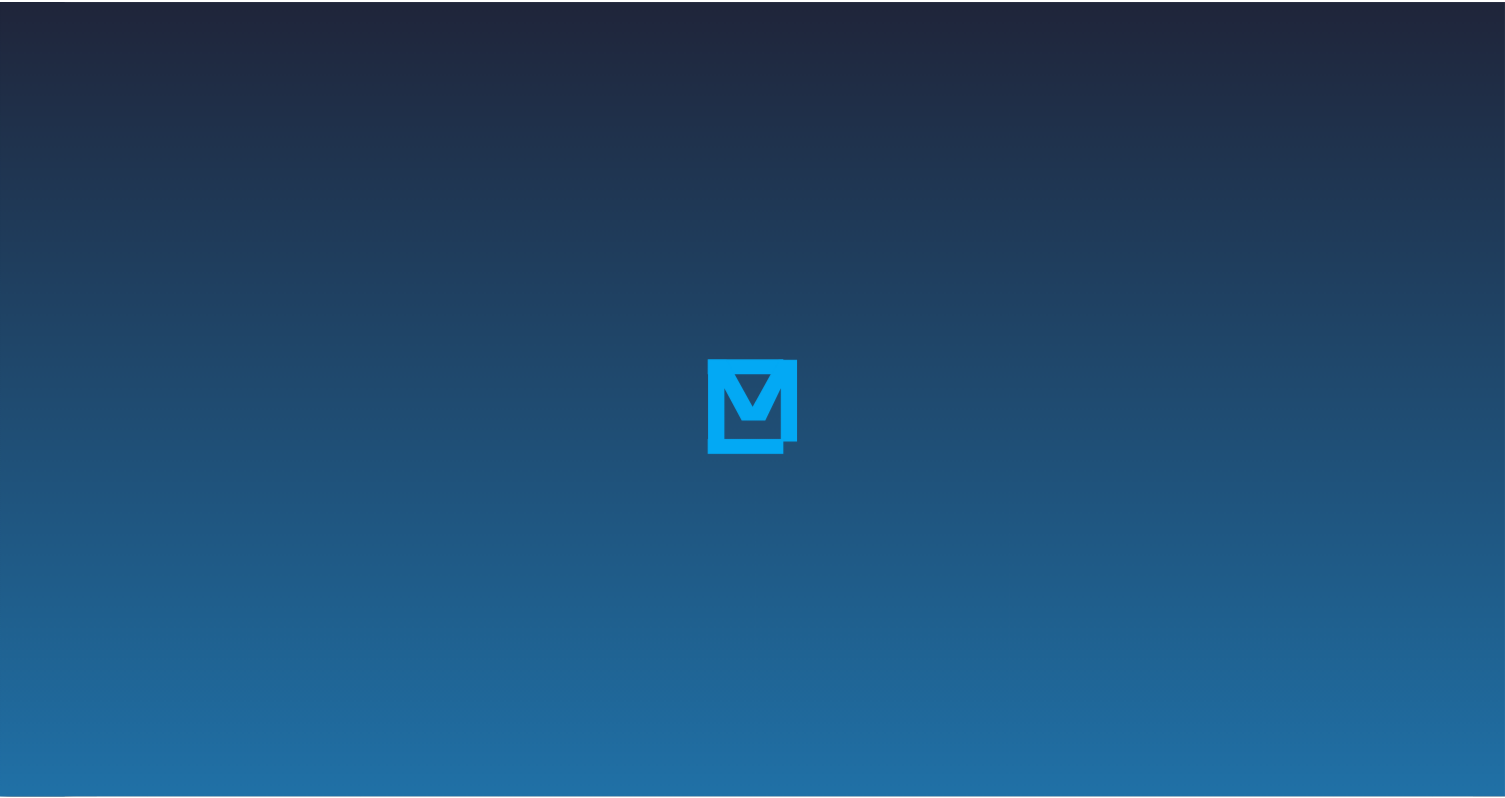 scroll, scrollTop: 0, scrollLeft: 0, axis: both 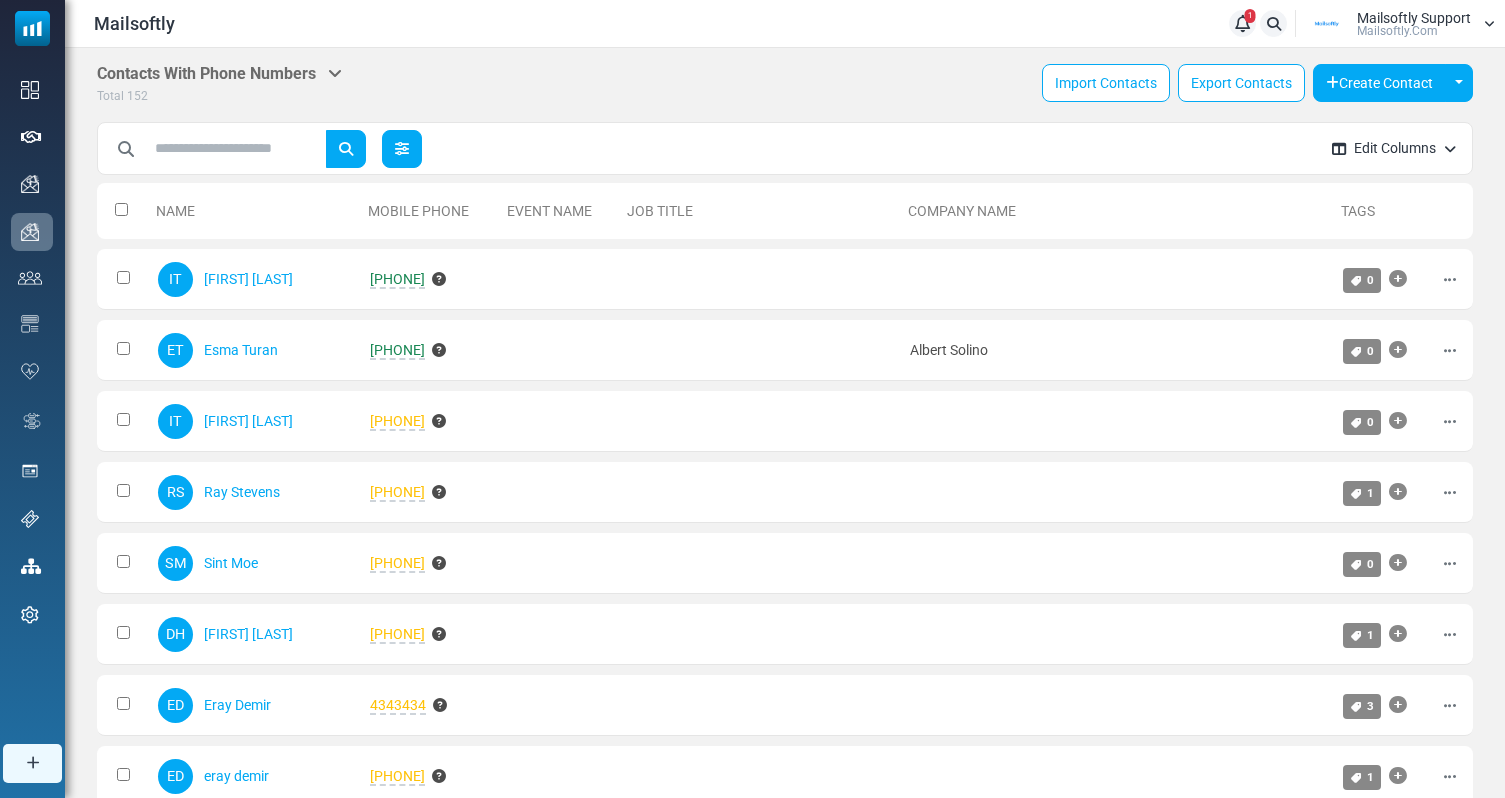 click at bounding box center [402, 149] 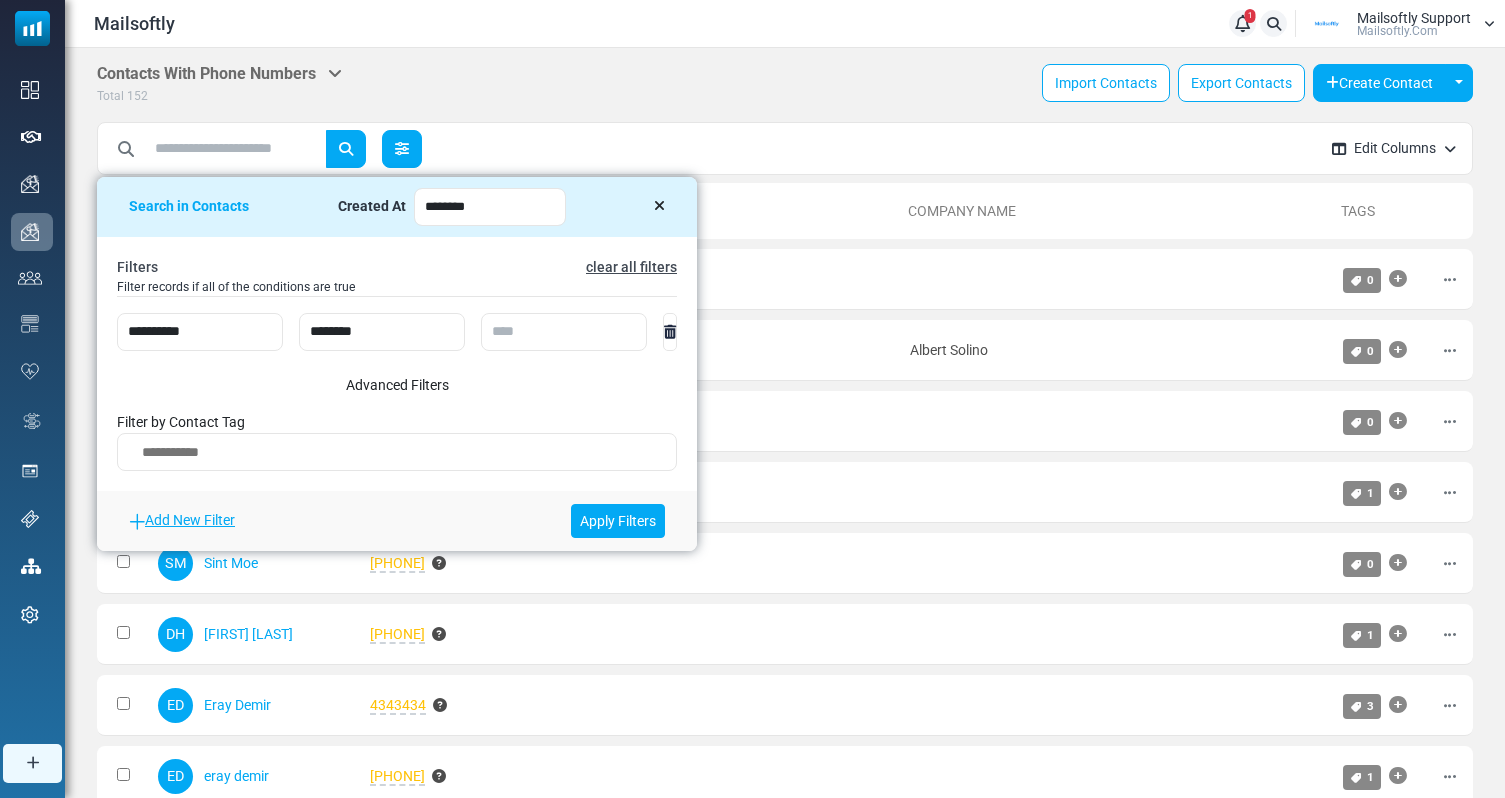 click at bounding box center (402, 149) 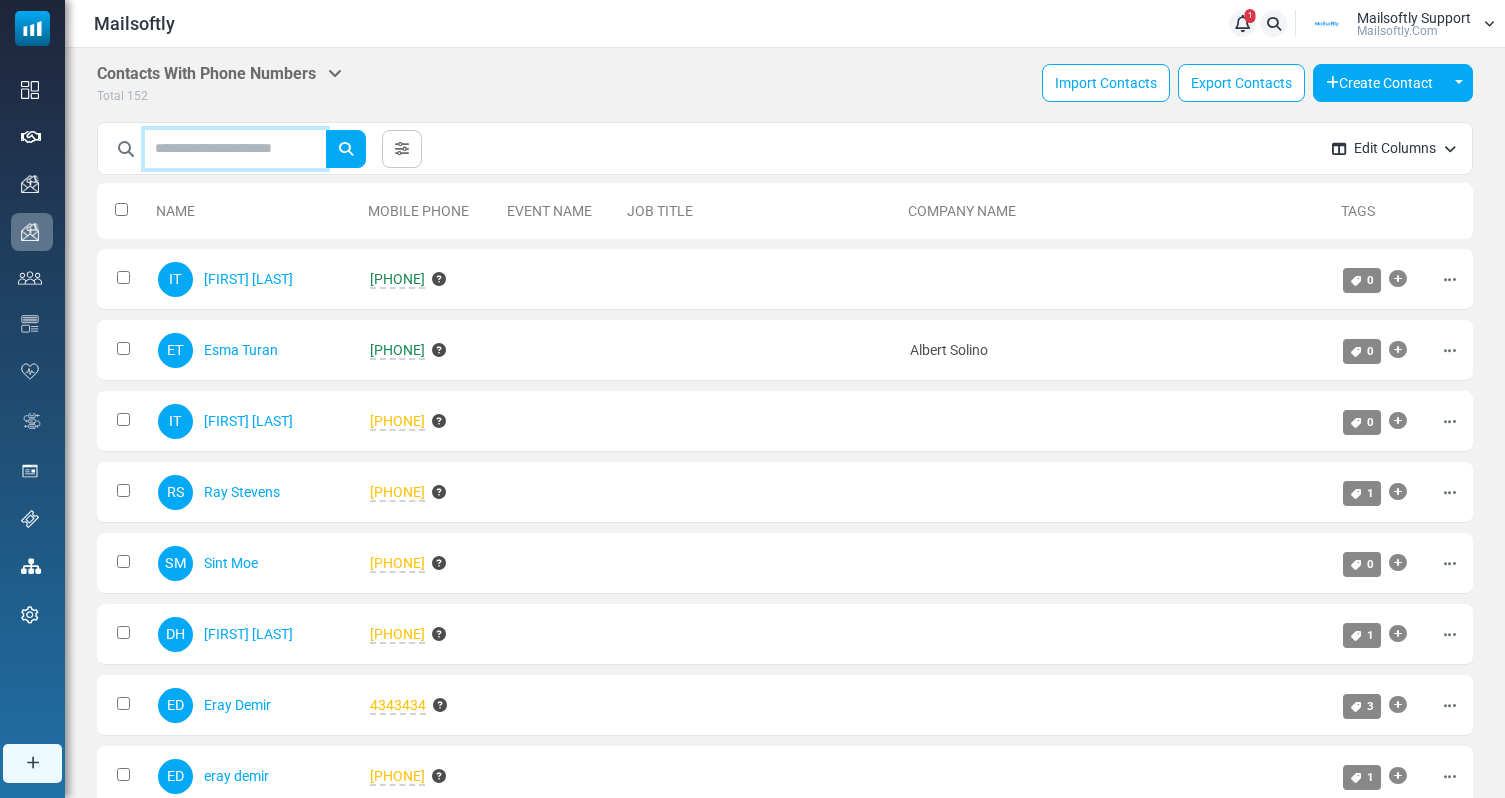 click at bounding box center [235, 149] 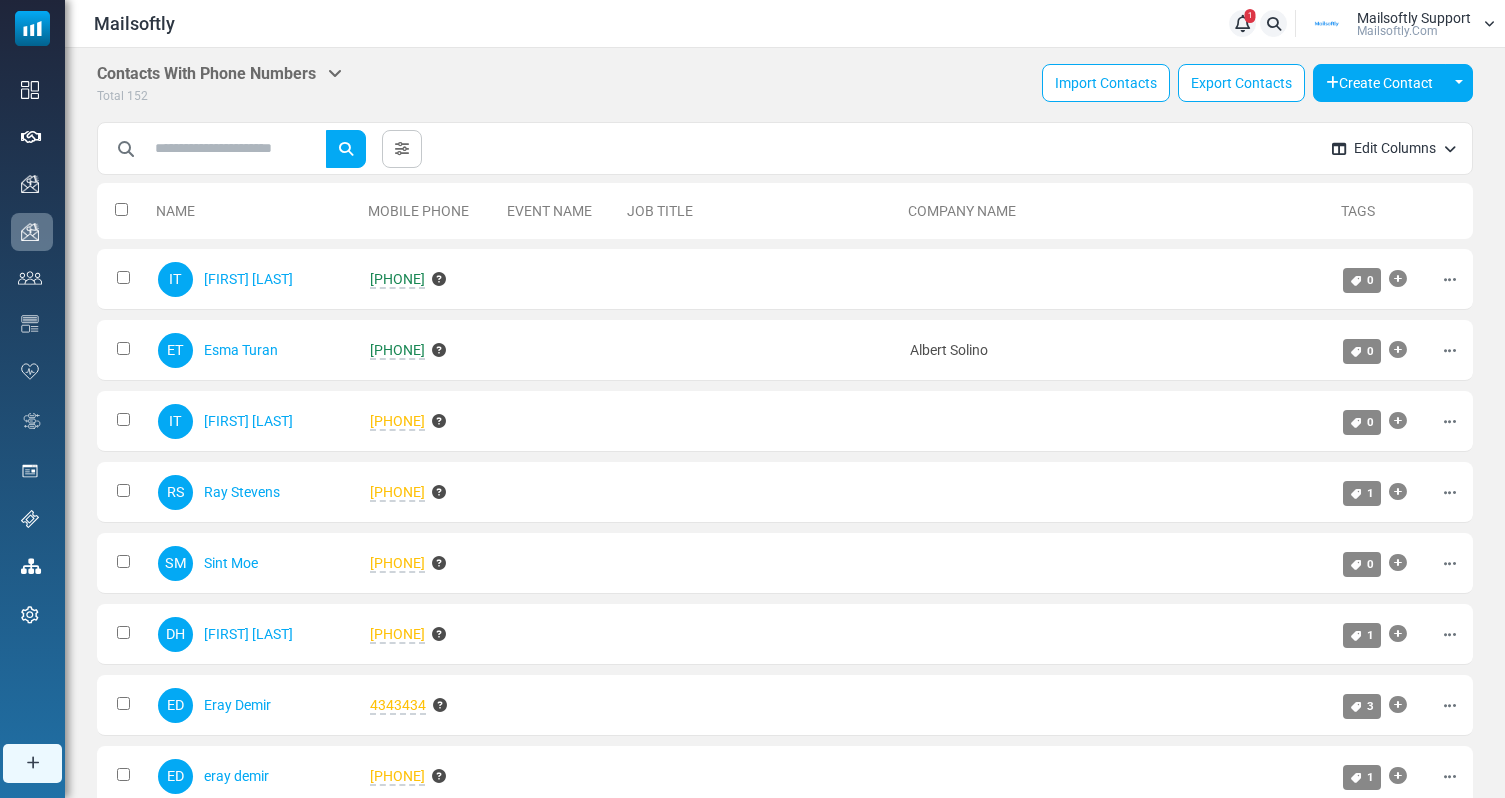 click on "*****
Clear All
Add Tag ( 152 )
Create List ( 152 )" at bounding box center [707, 149] 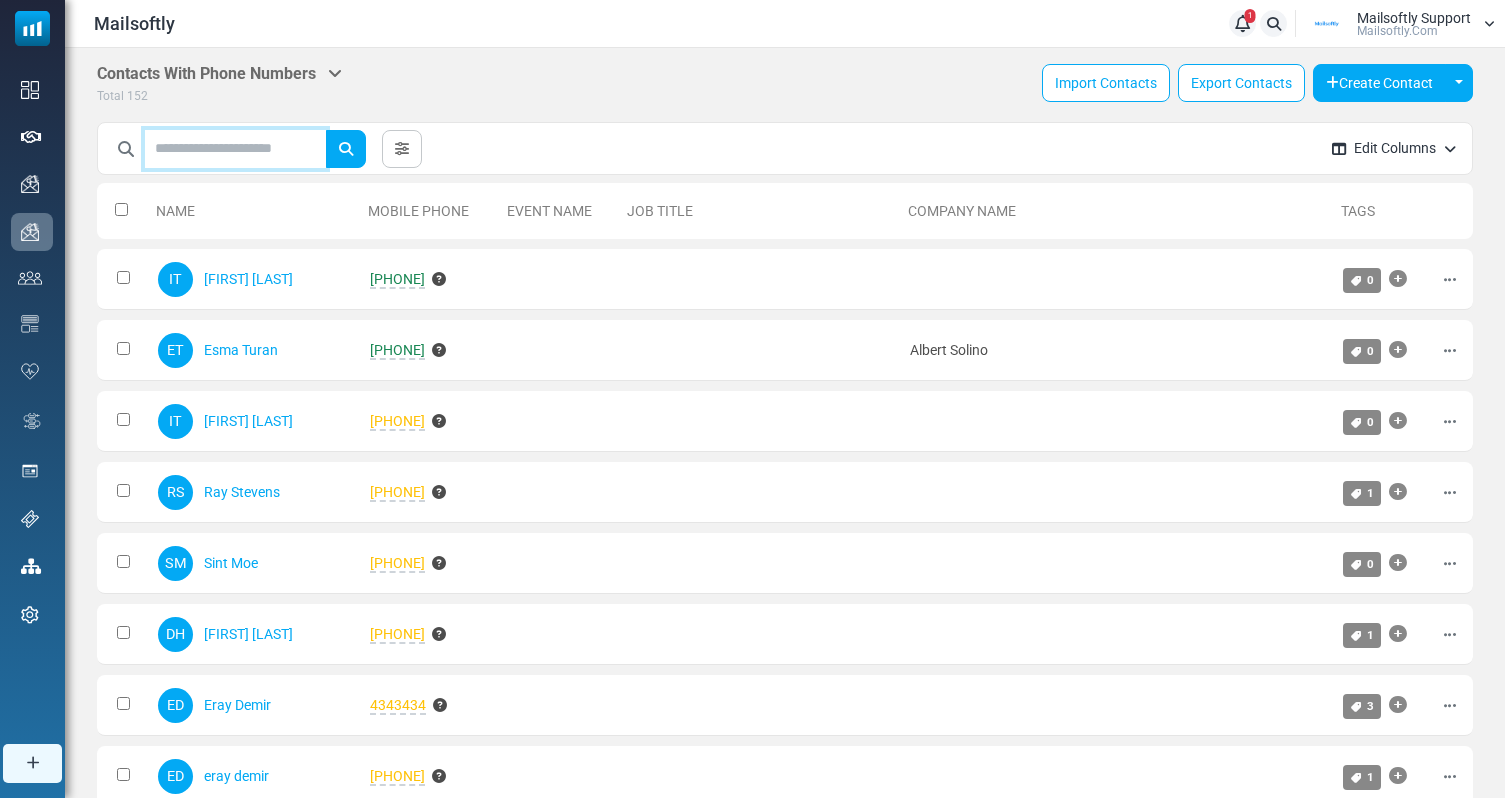 click at bounding box center (235, 149) 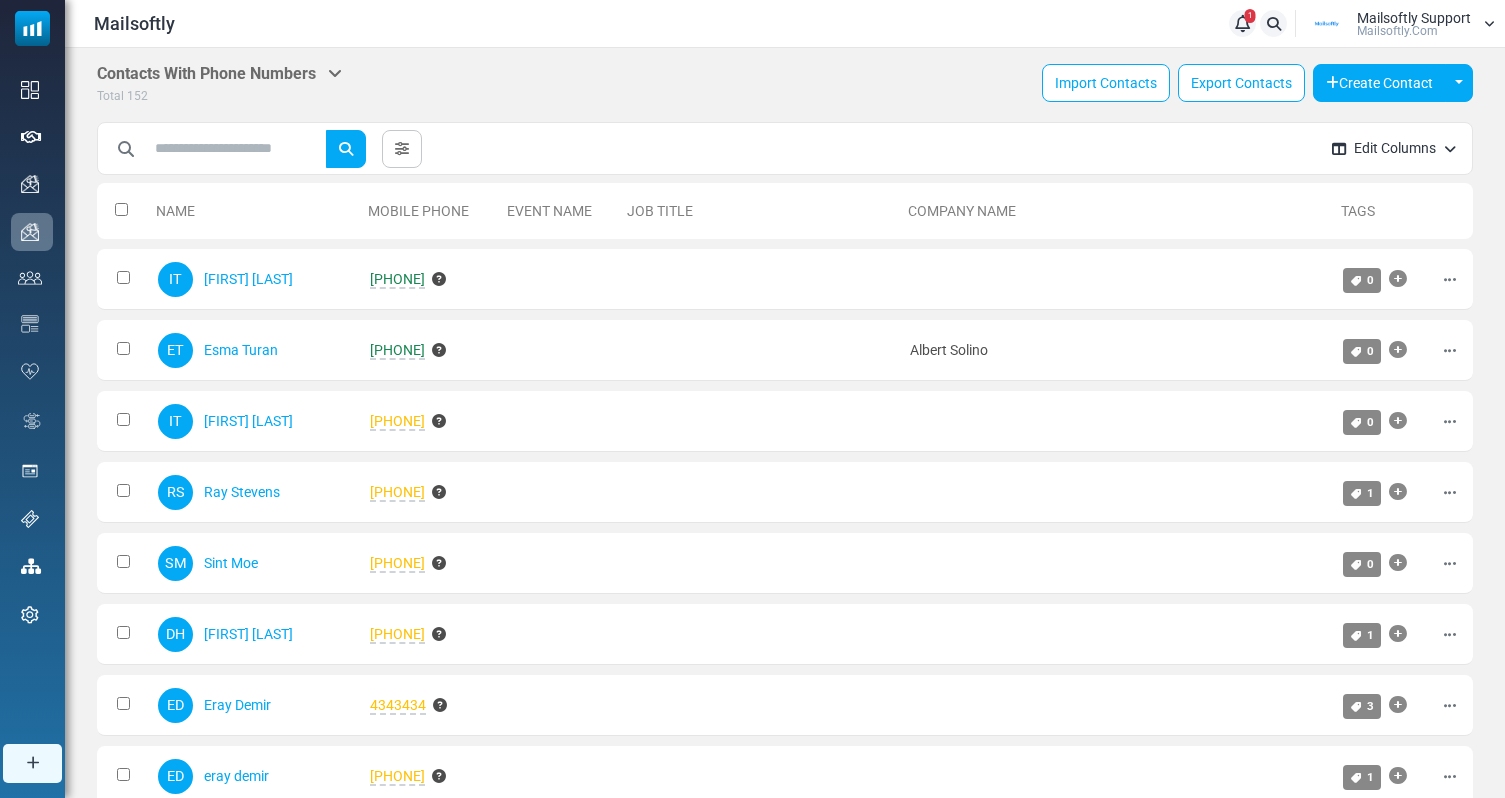 click on "*****
Clear All
Add Tag ( 152 )
Create List ( 152 )" at bounding box center [707, 149] 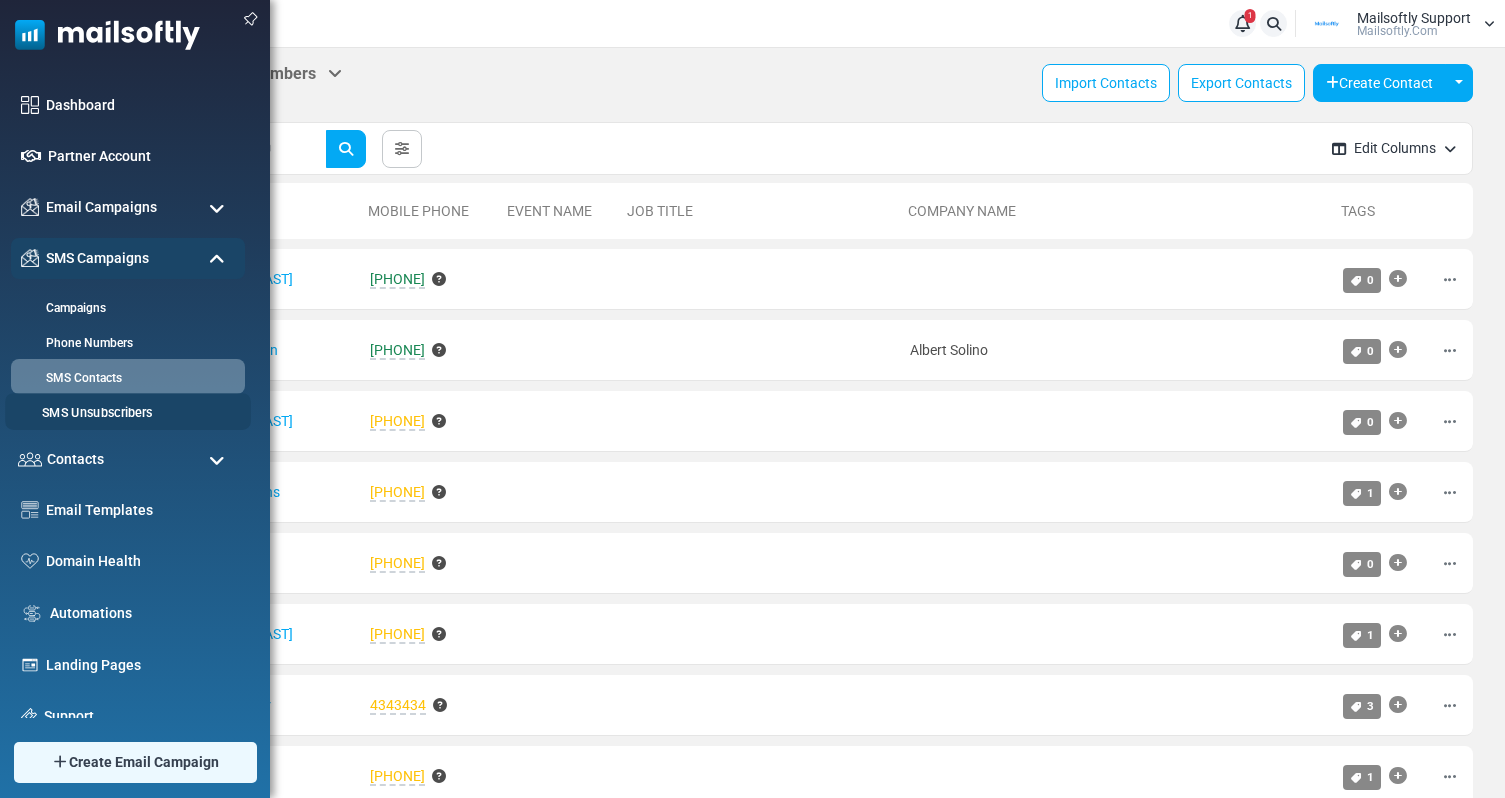click on "SMS Unsubscribers" at bounding box center (125, 413) 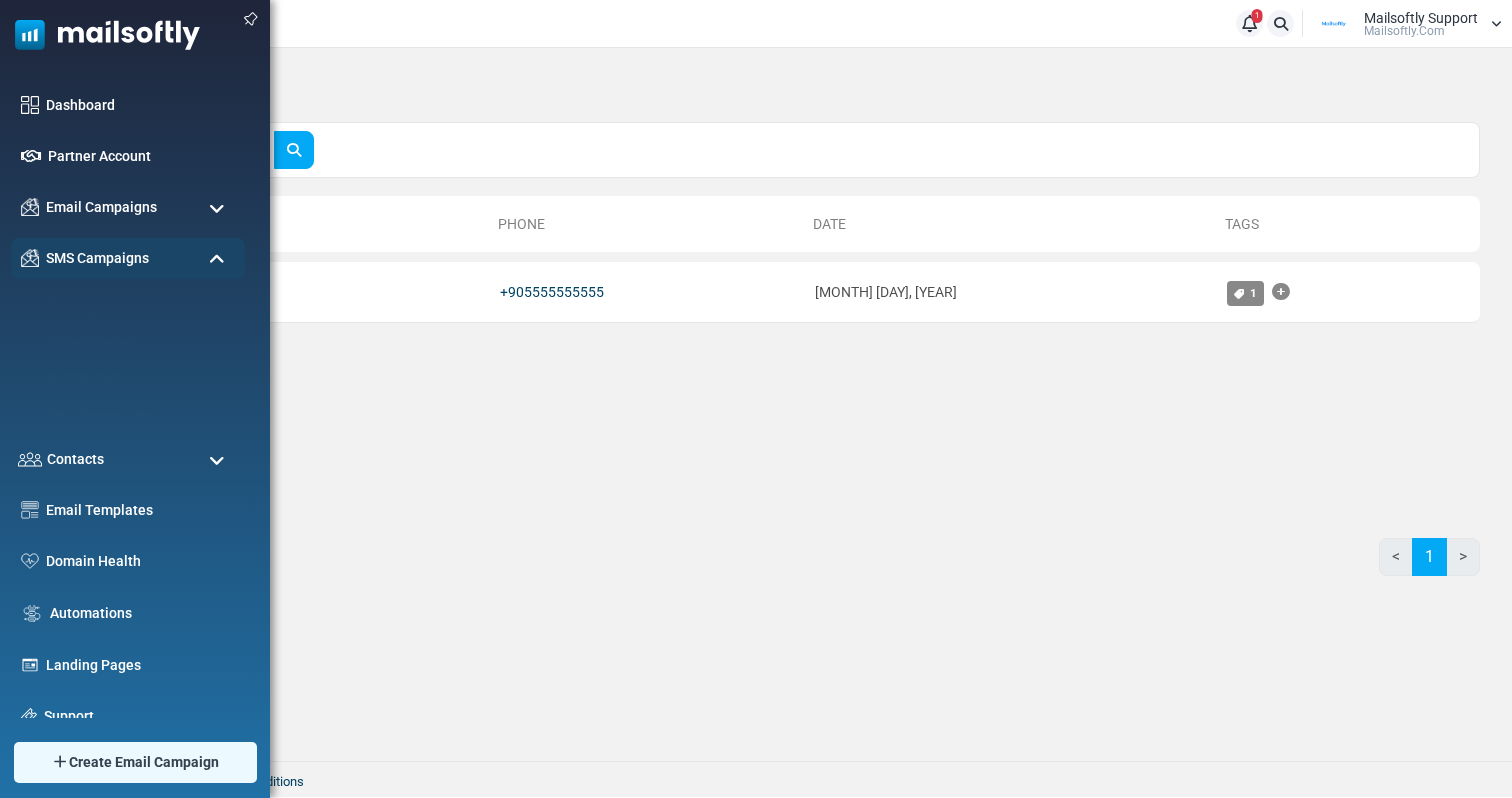 scroll, scrollTop: 0, scrollLeft: 0, axis: both 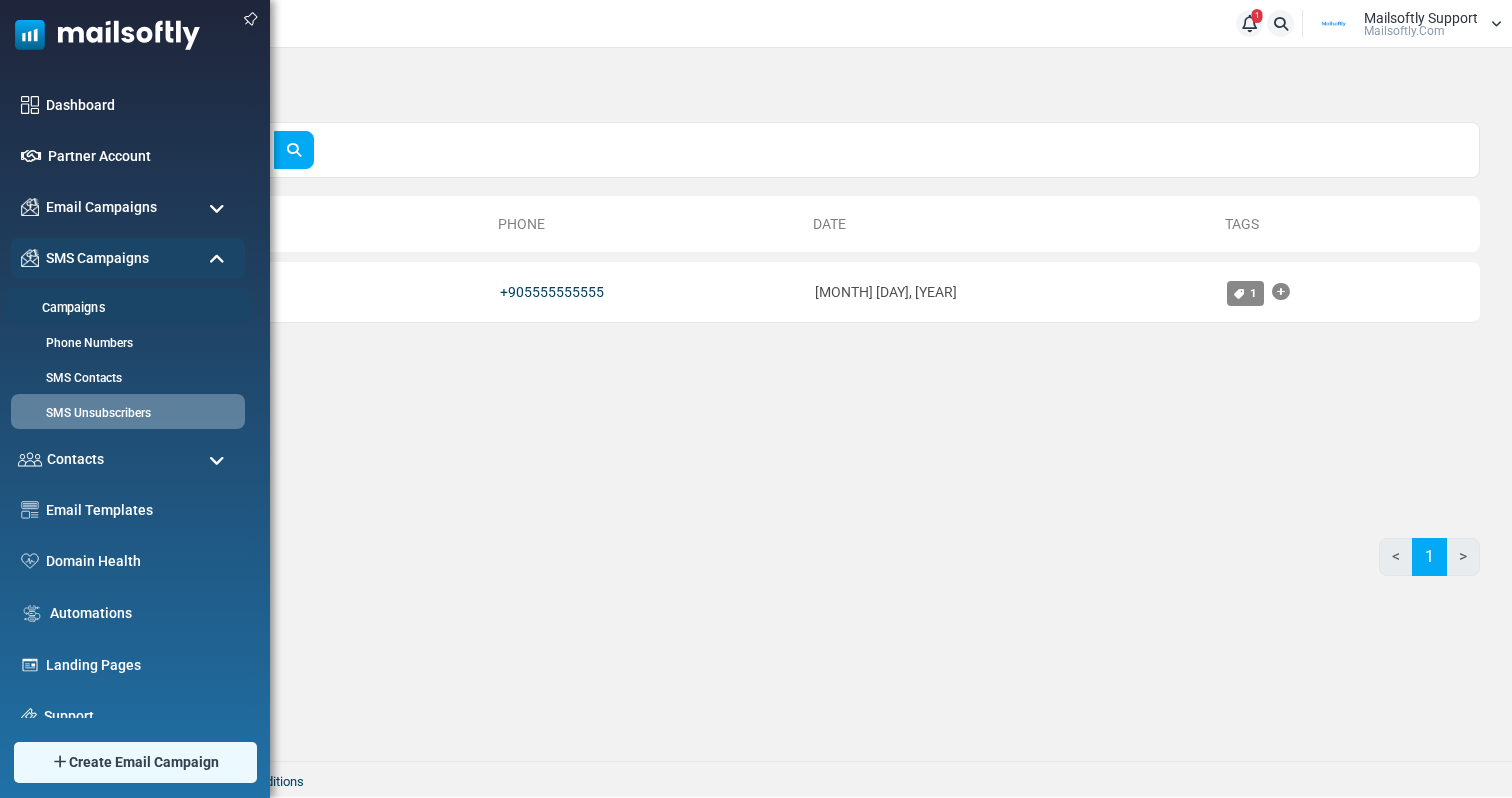 click on "Campaigns" at bounding box center [125, 308] 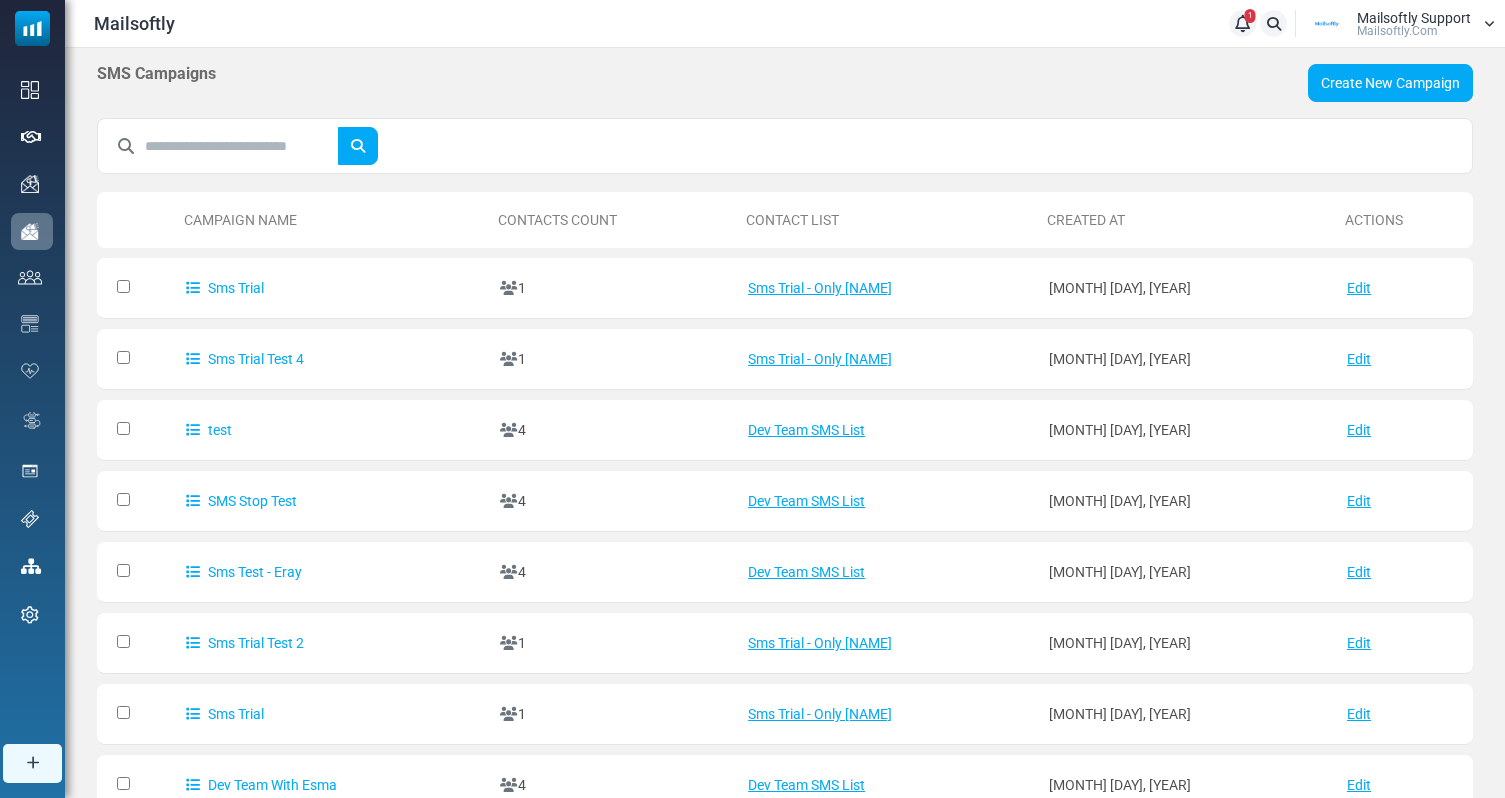scroll, scrollTop: 0, scrollLeft: 0, axis: both 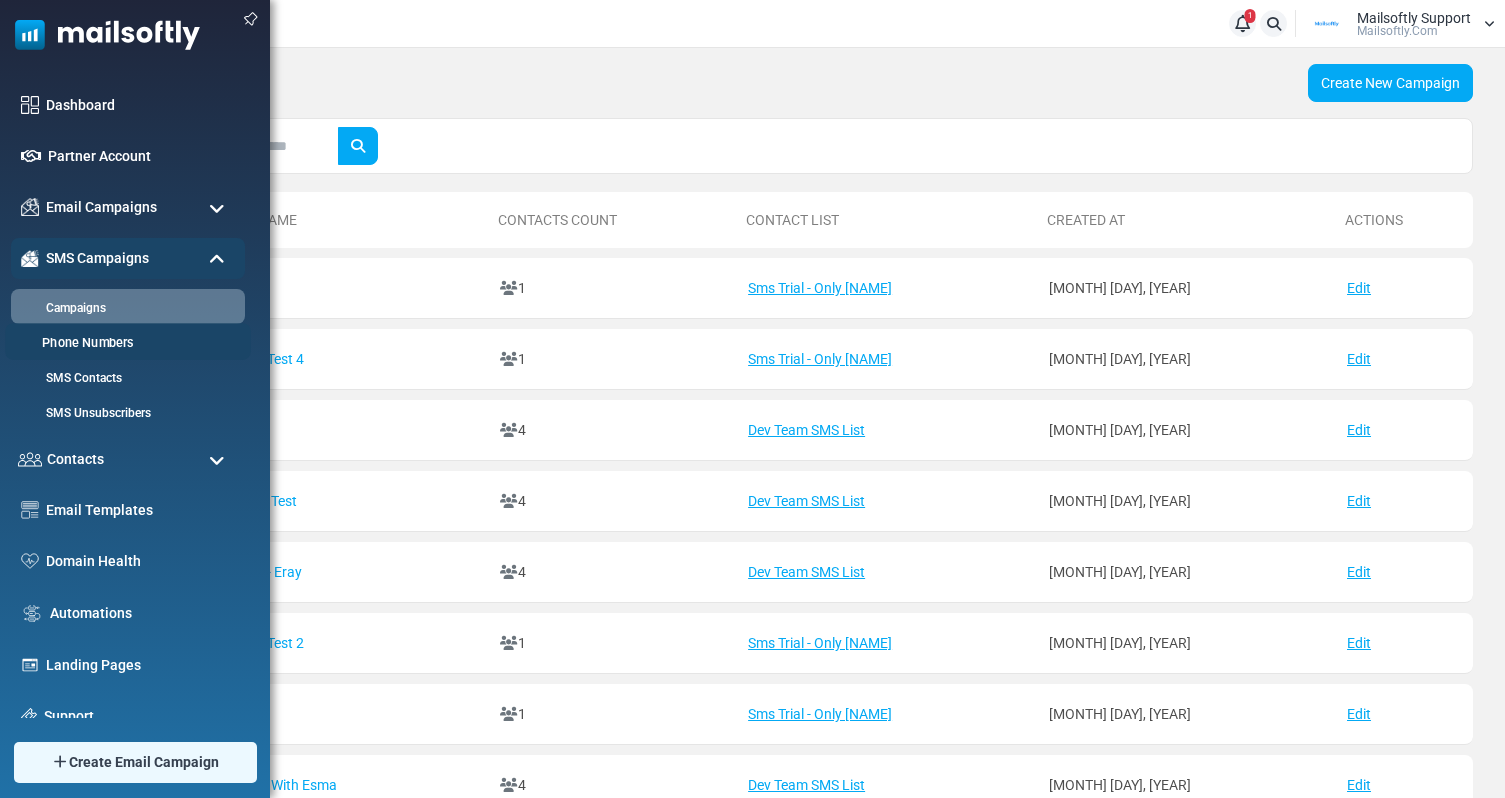 click on "Phone Numbers" at bounding box center [125, 343] 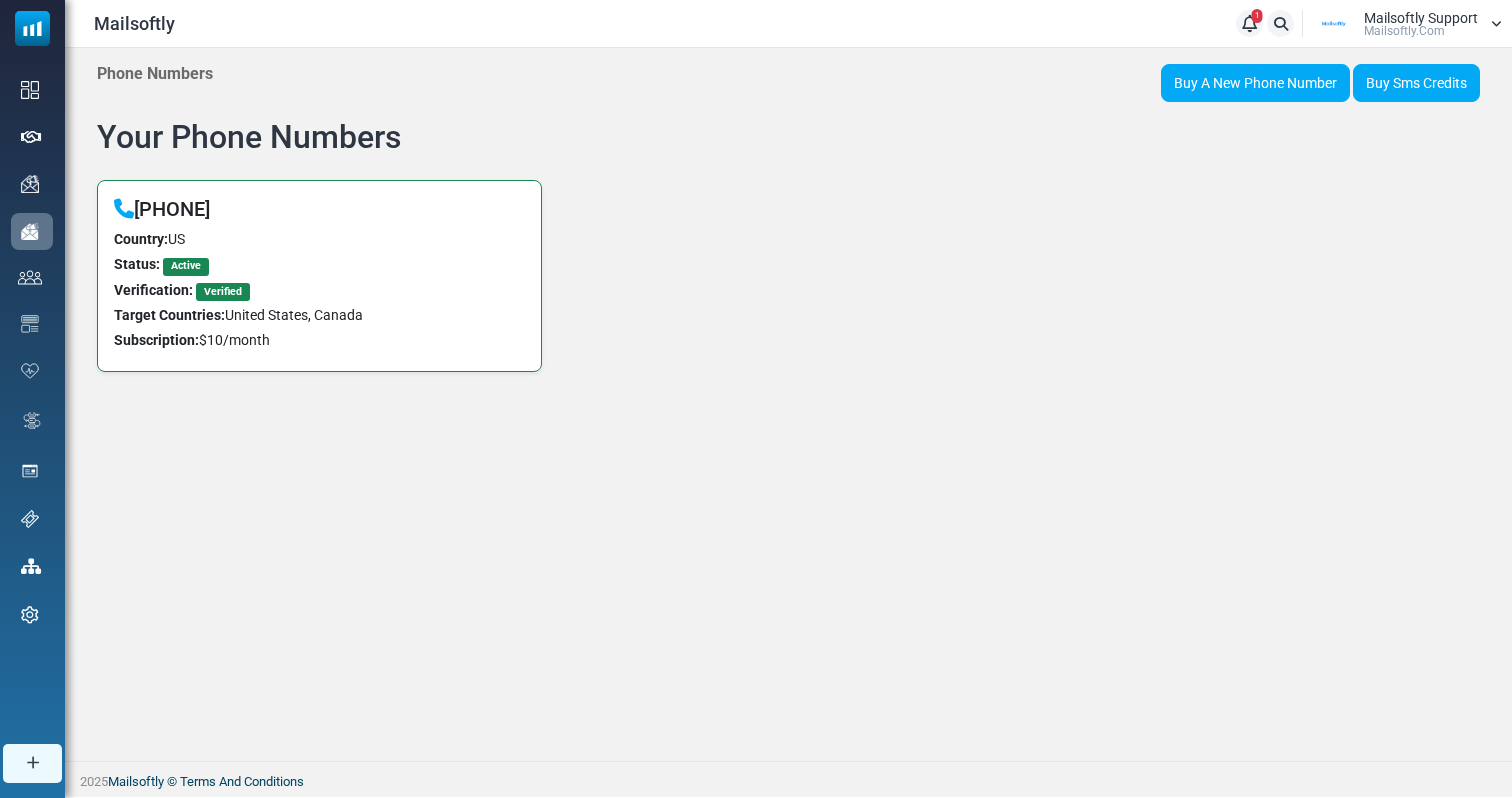 scroll, scrollTop: 0, scrollLeft: 0, axis: both 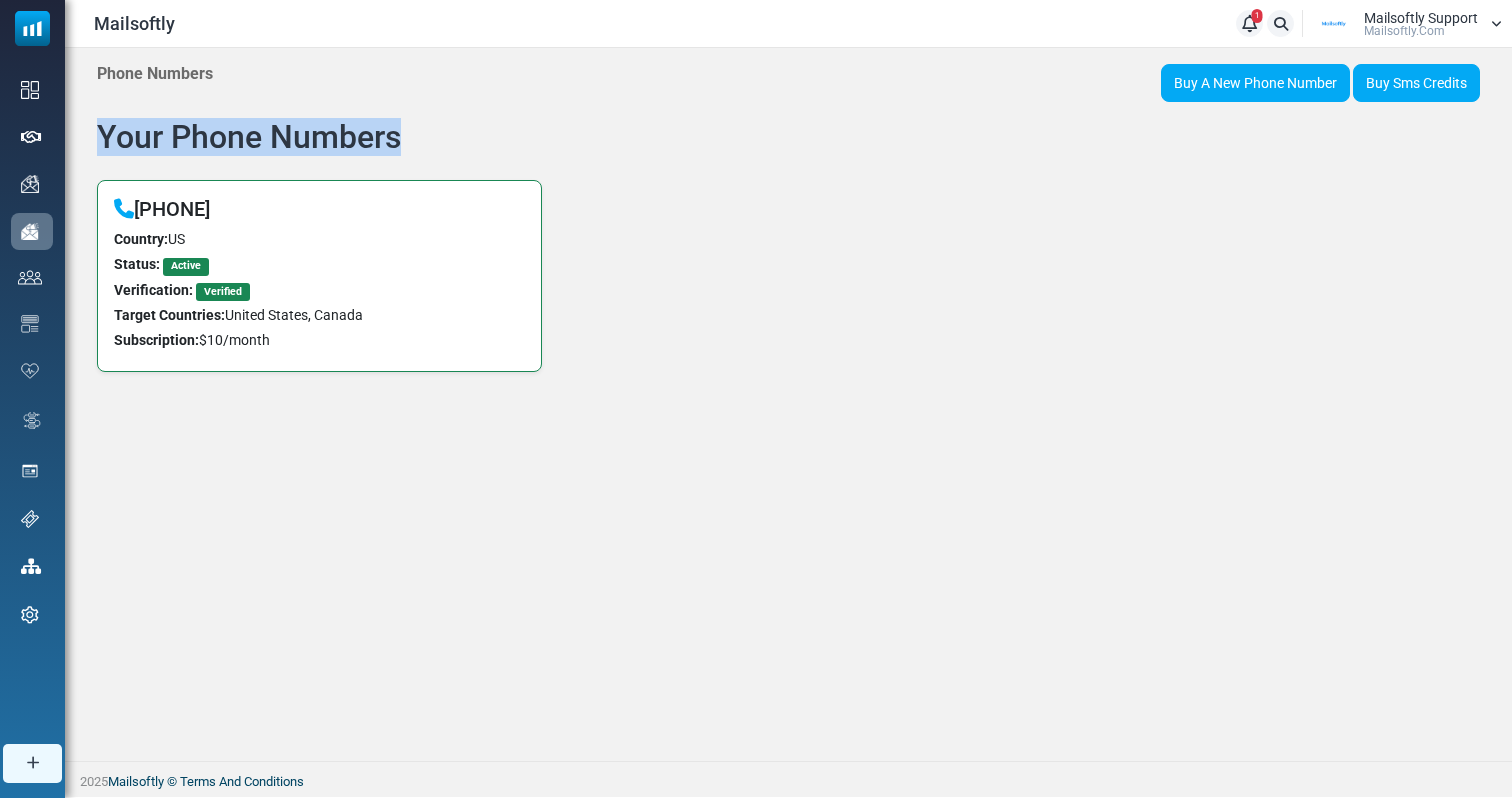 drag, startPoint x: 95, startPoint y: 143, endPoint x: 488, endPoint y: 143, distance: 393 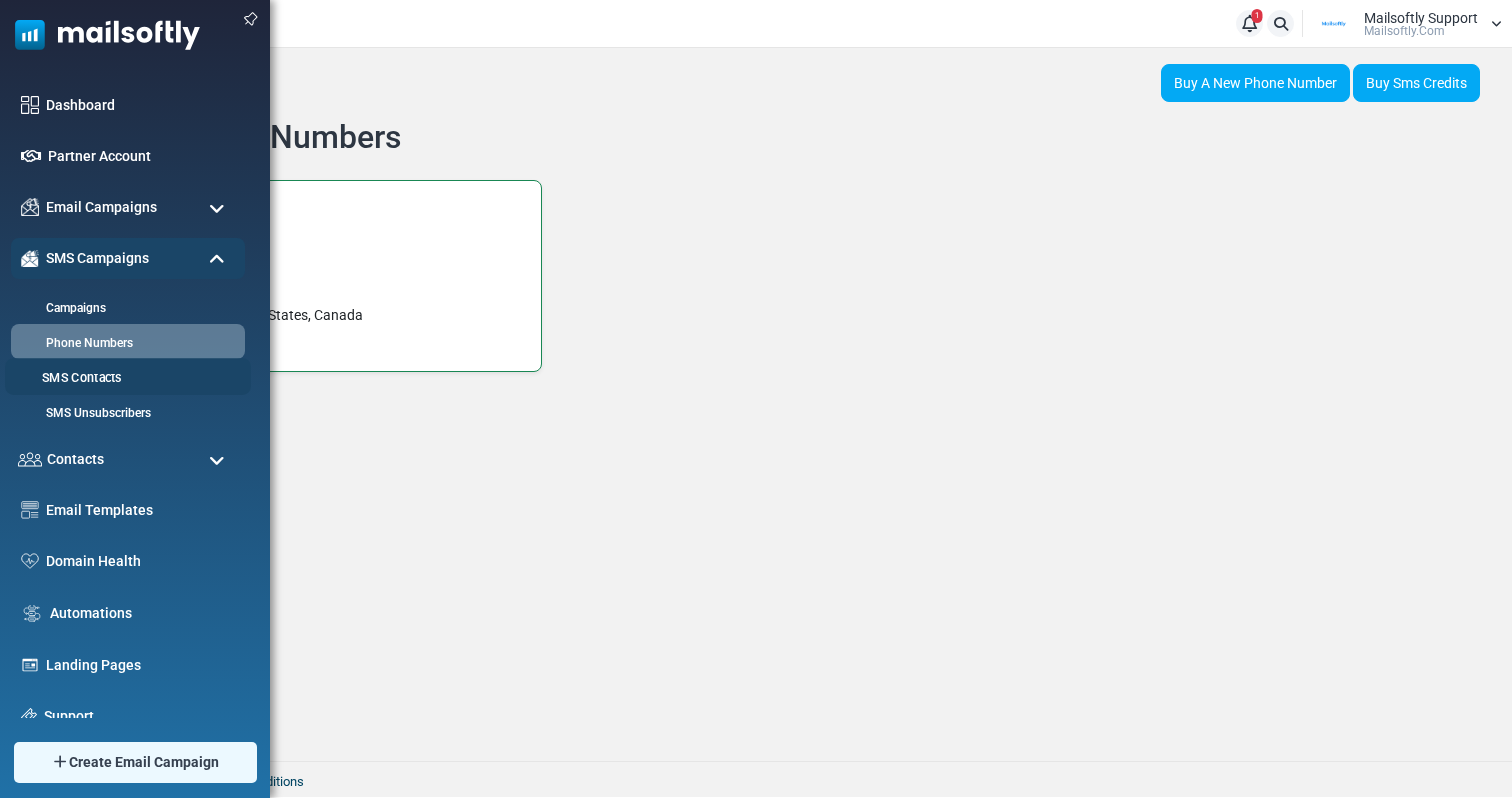 click on "SMS Contacts" at bounding box center (125, 378) 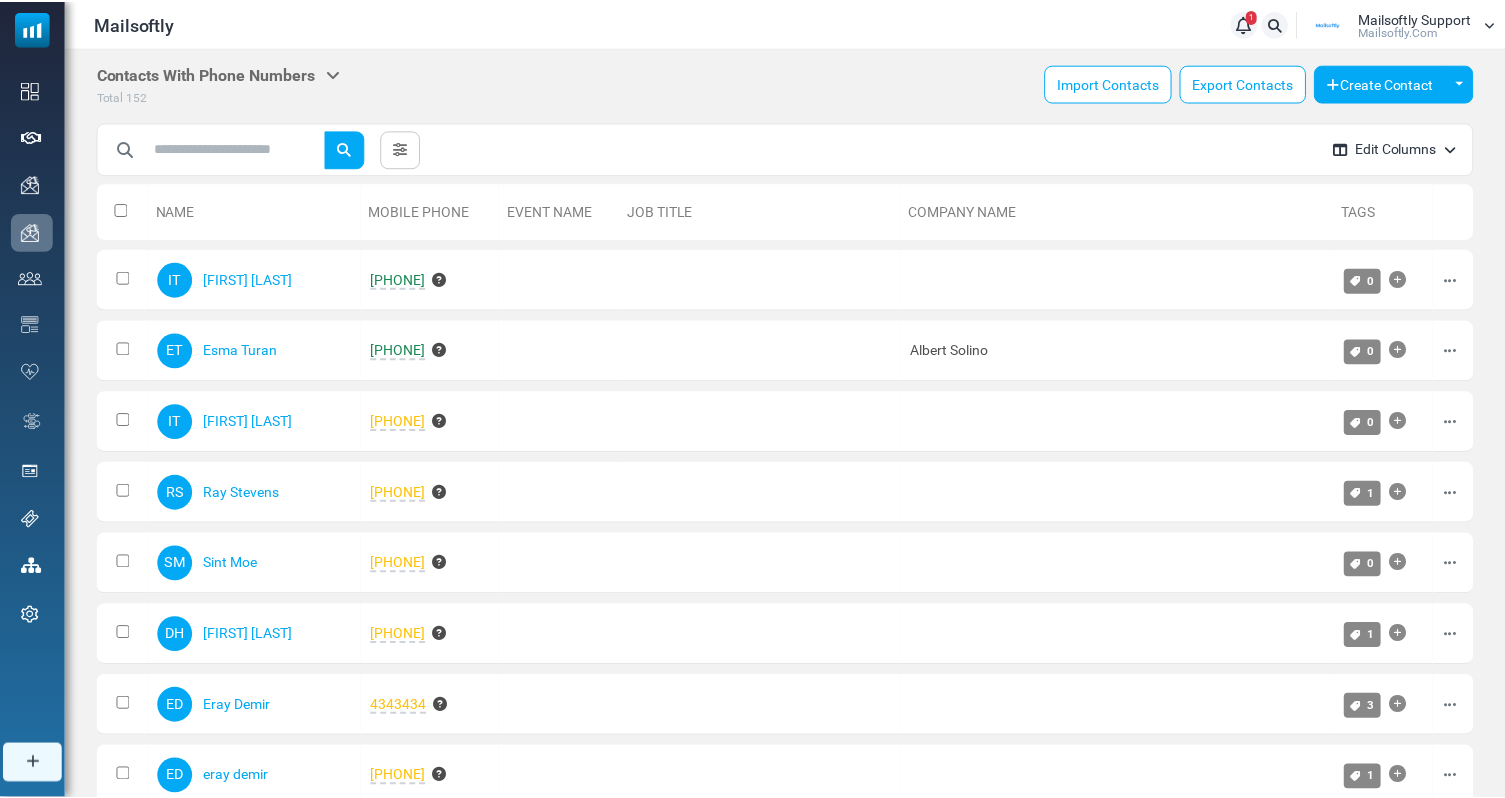 scroll, scrollTop: 0, scrollLeft: 0, axis: both 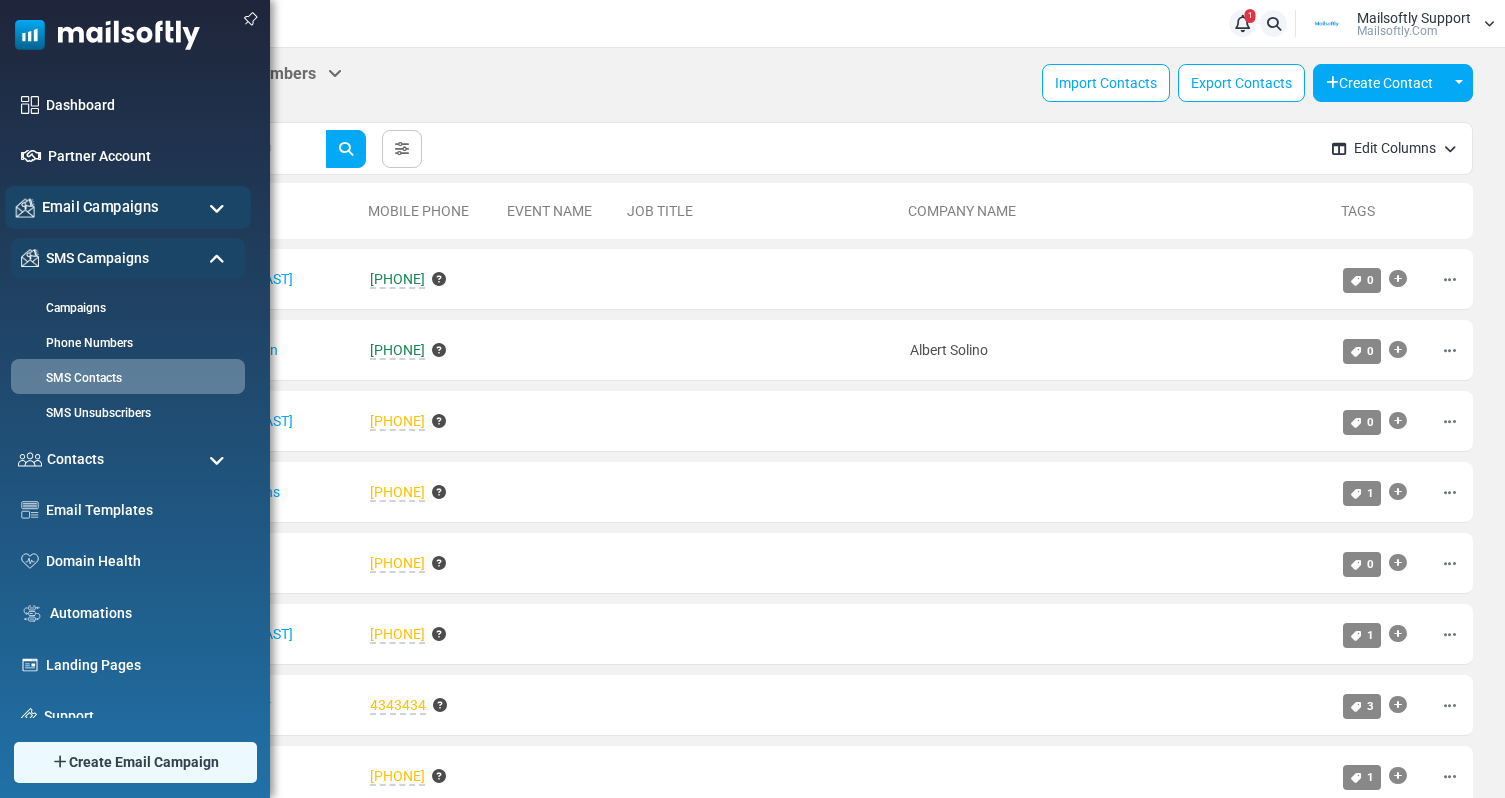 click on "Email Campaigns" at bounding box center [100, 207] 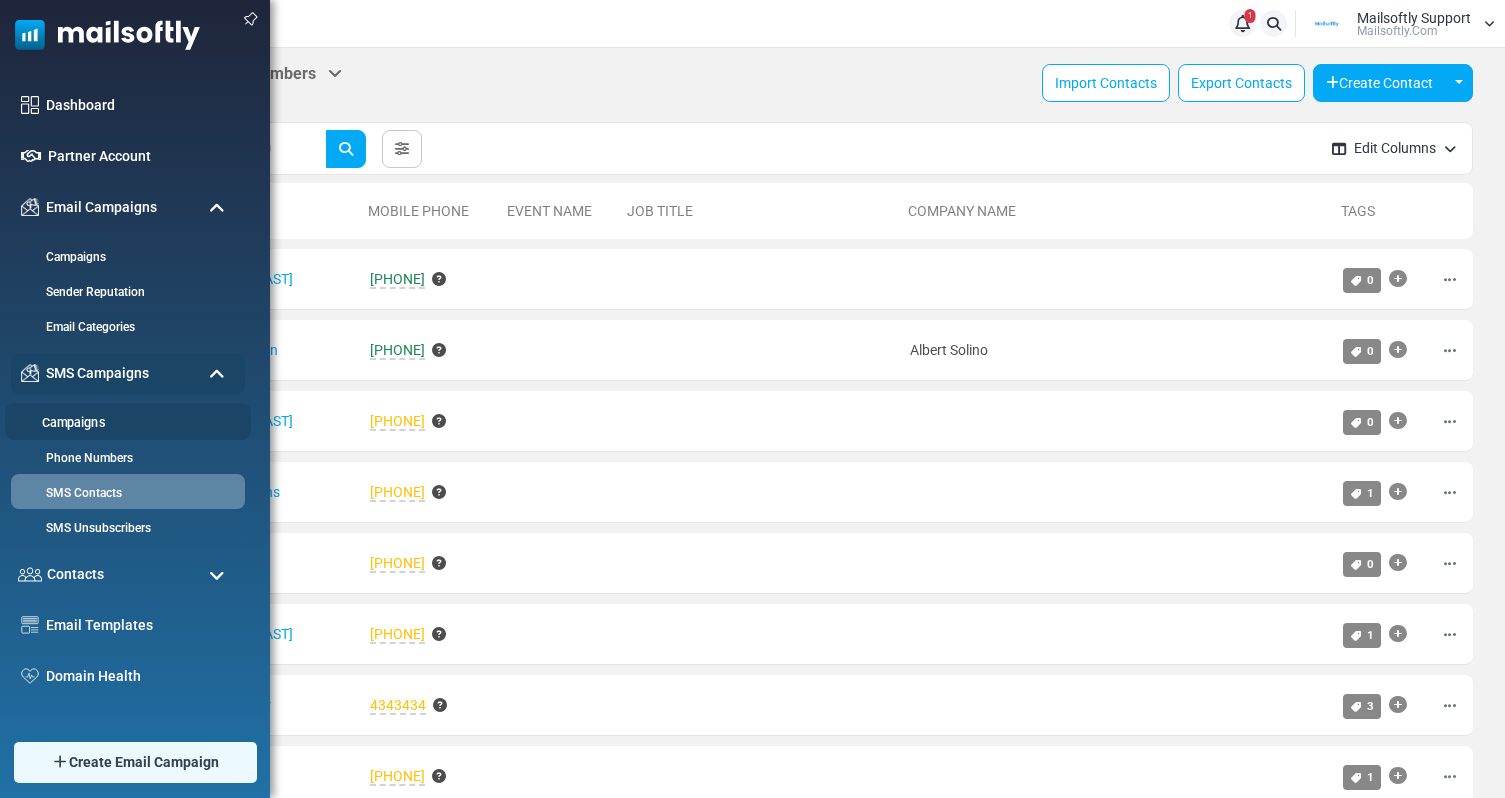 click on "Campaigns" at bounding box center (128, 421) 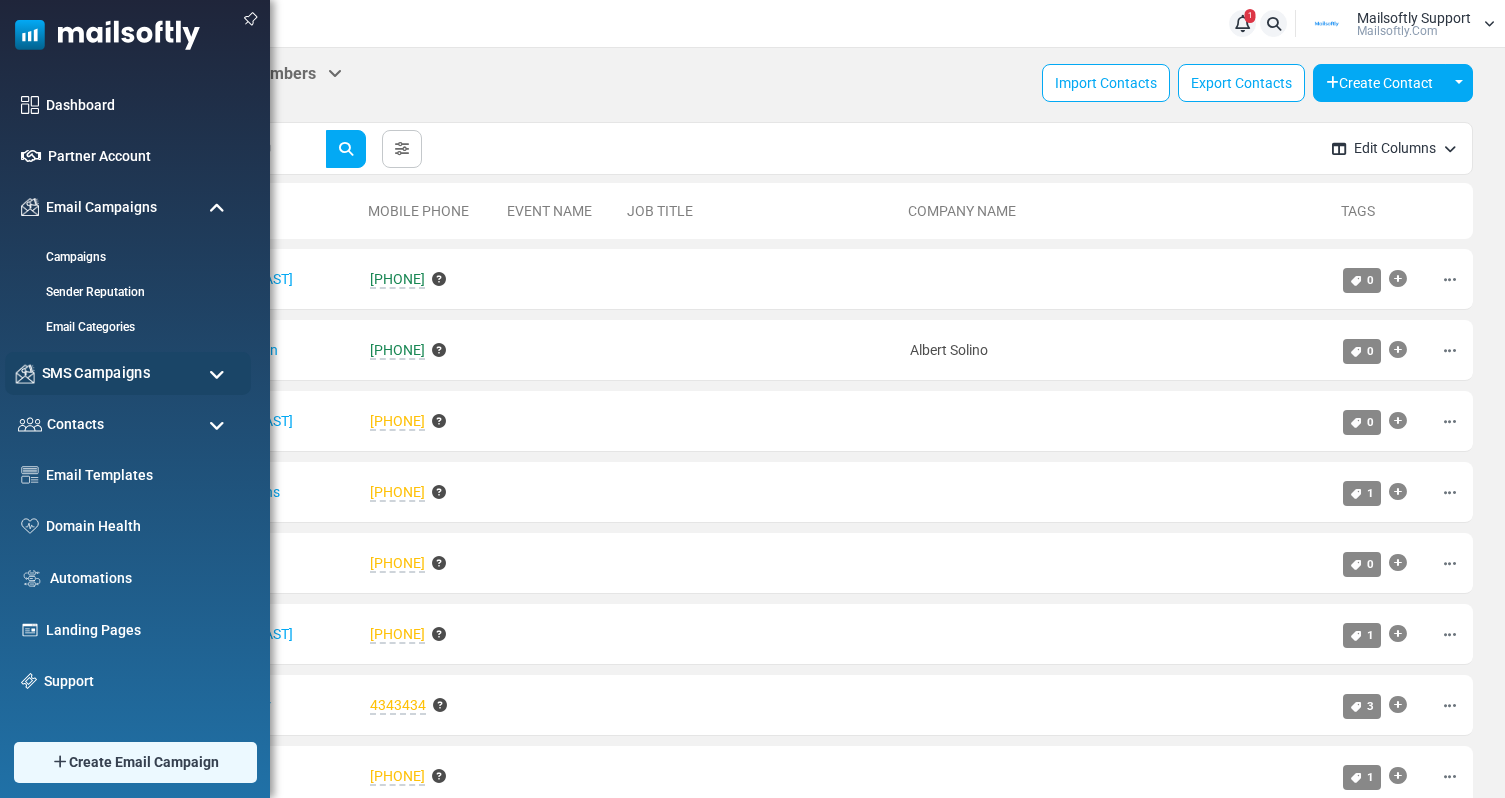 click on "SMS Campaigns" at bounding box center [96, 373] 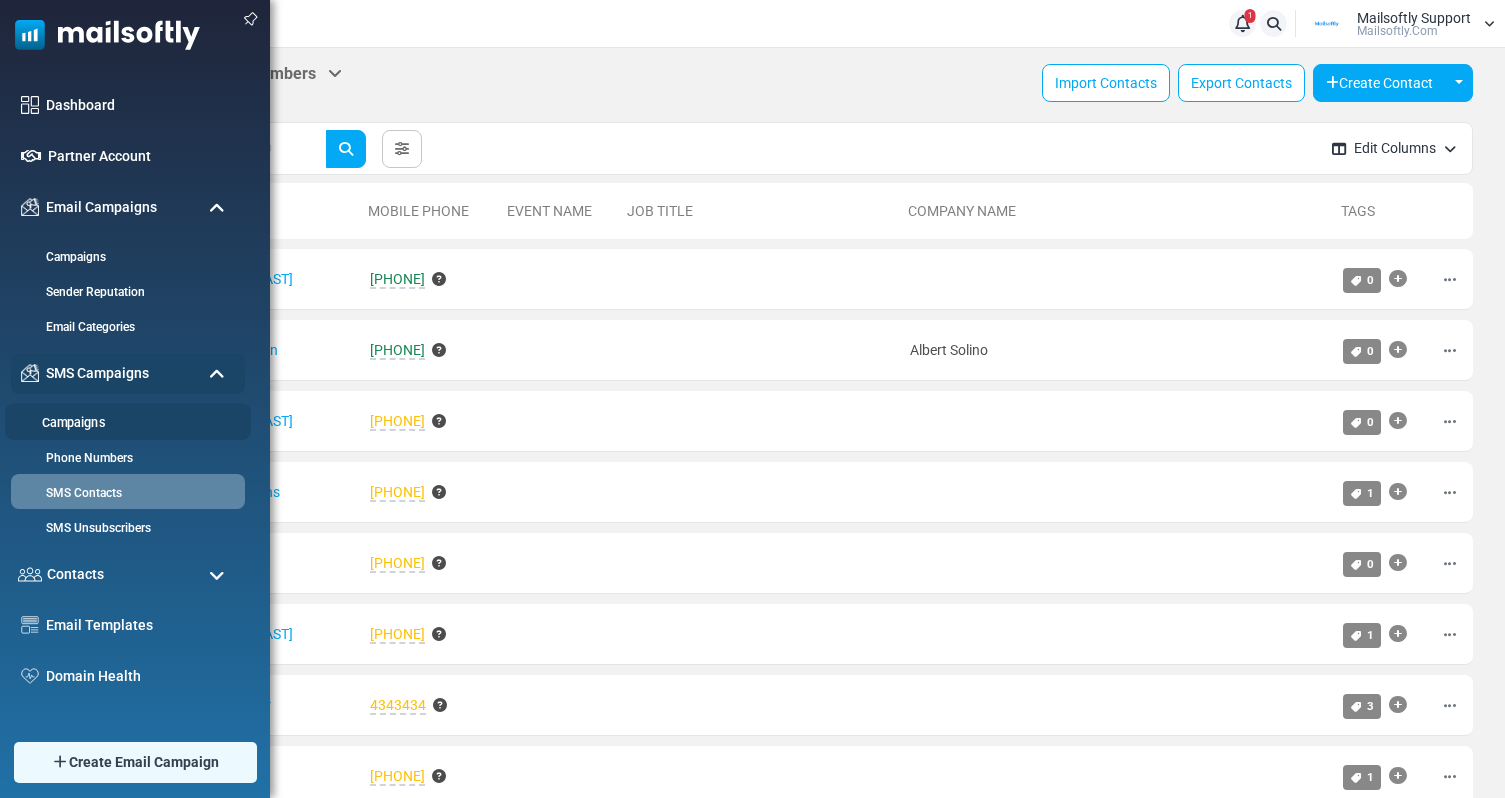 click on "Campaigns" at bounding box center (125, 423) 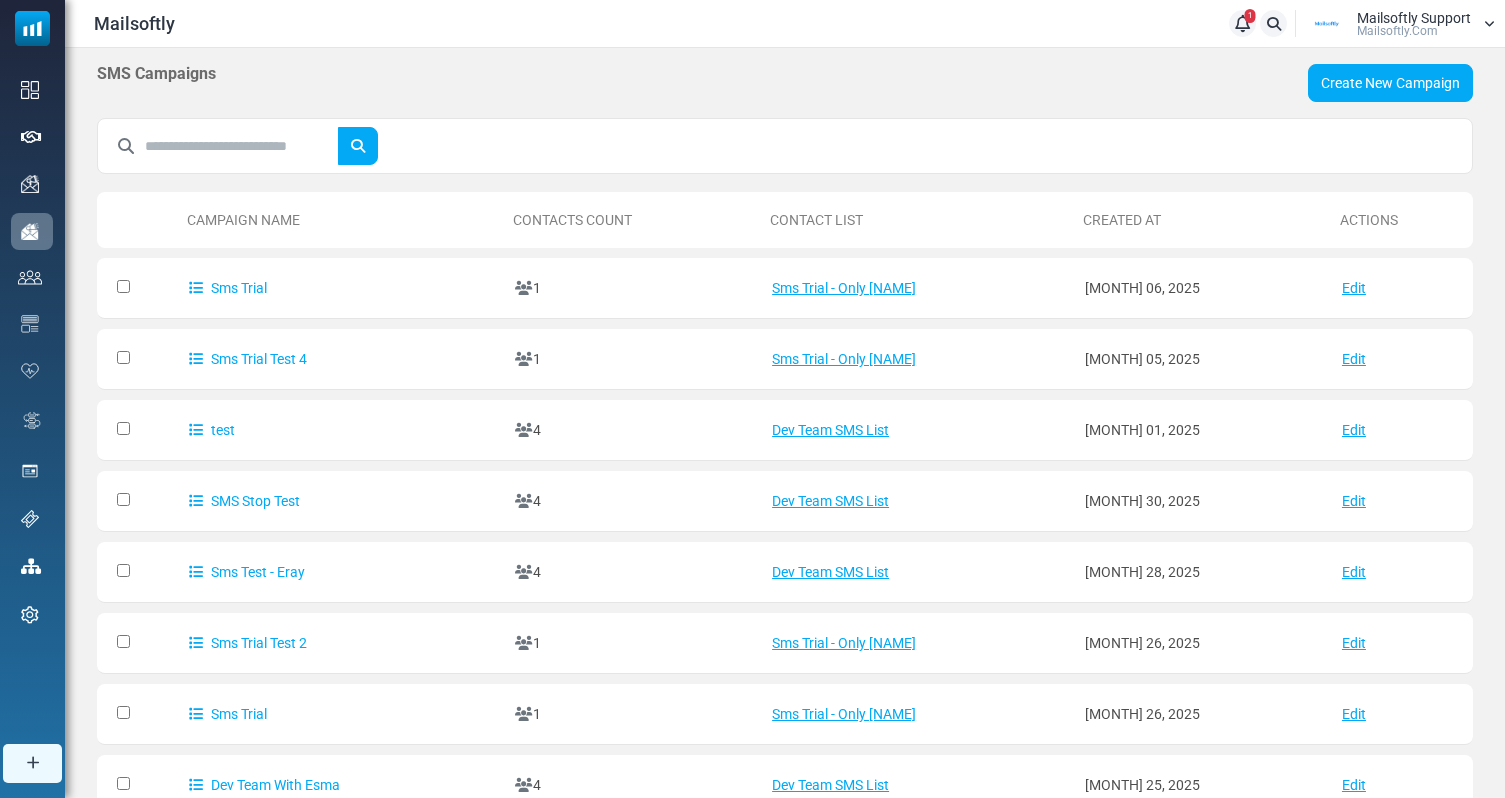 scroll, scrollTop: 0, scrollLeft: 0, axis: both 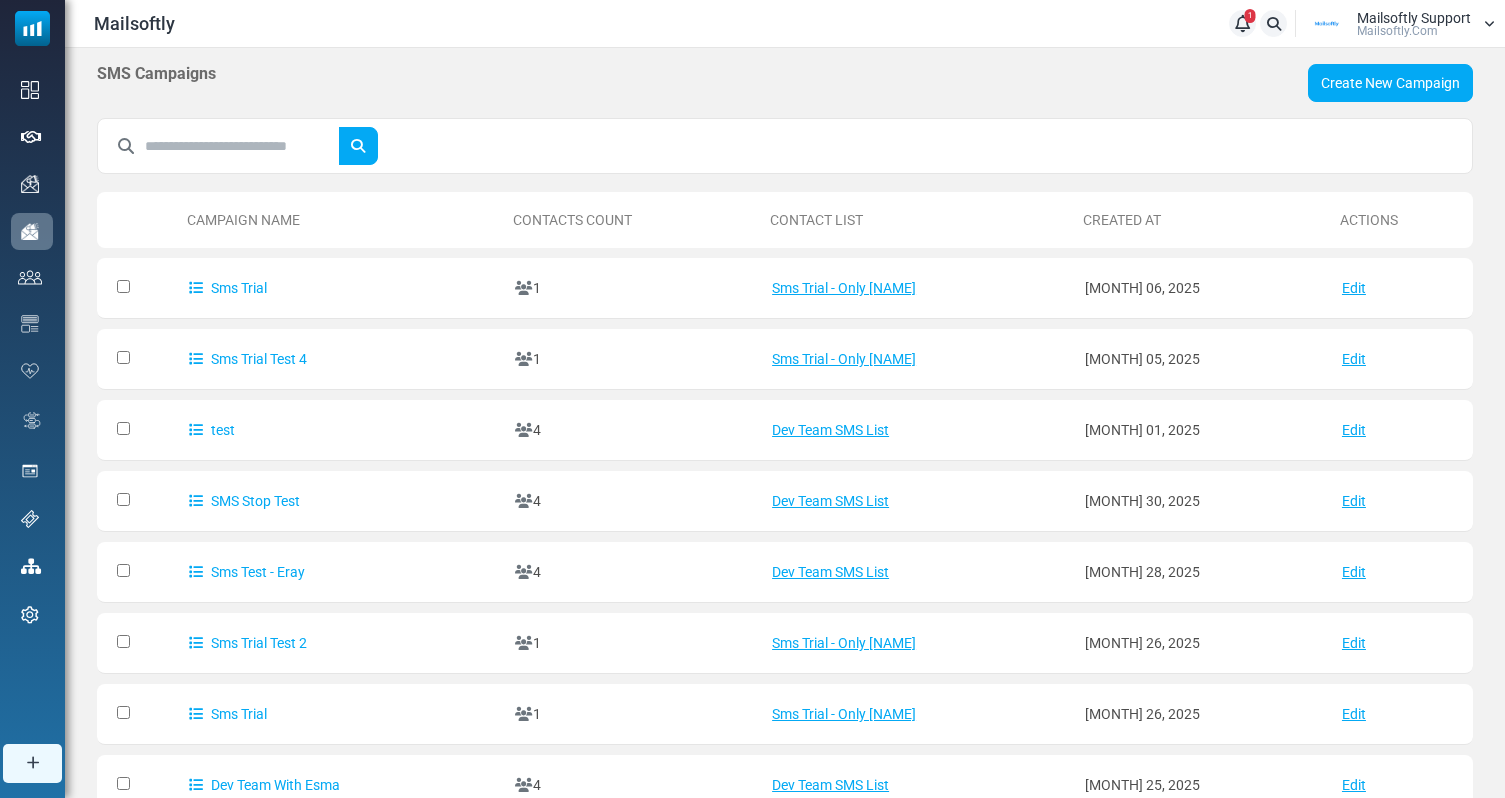 click at bounding box center [242, 146] 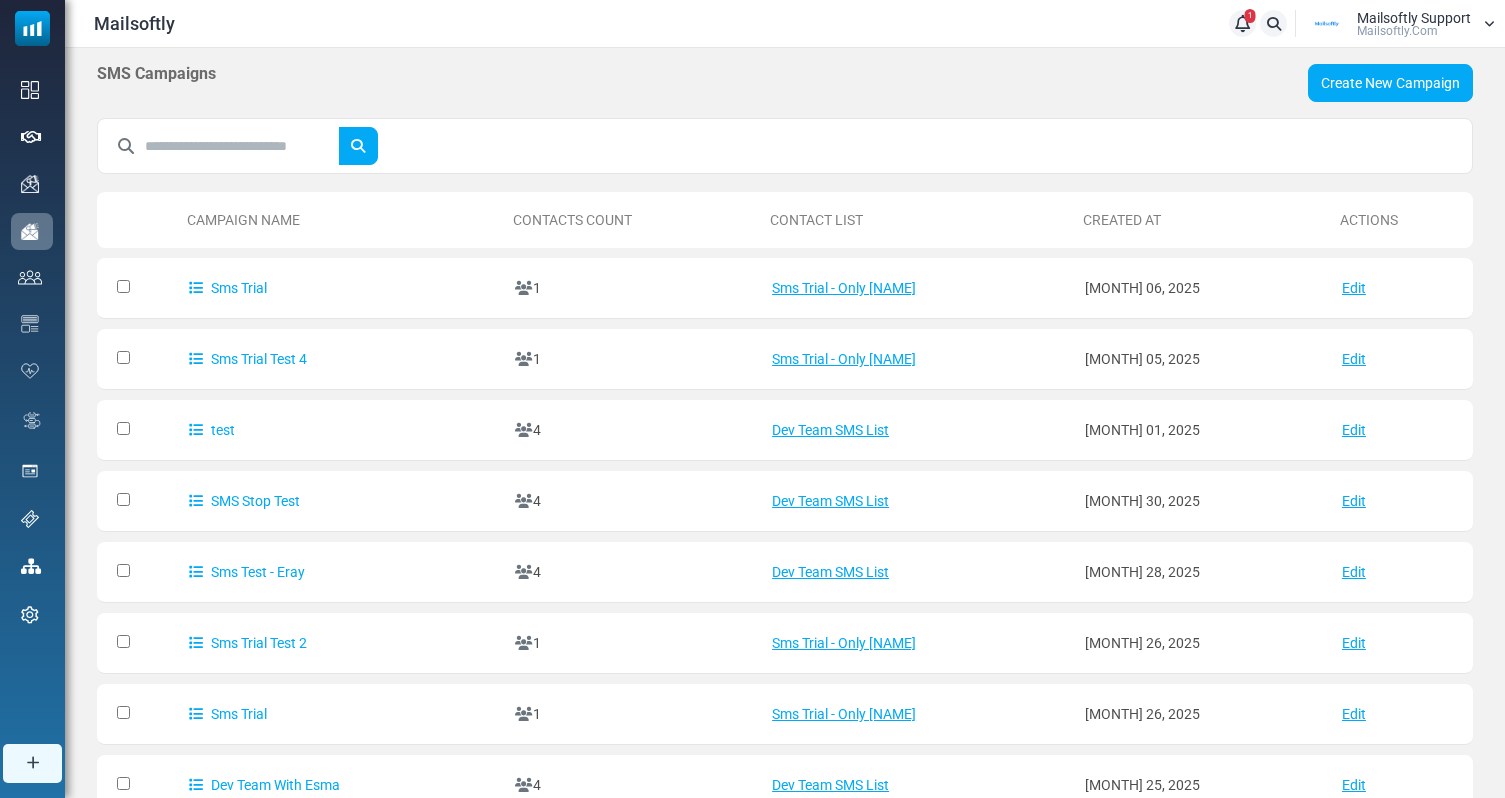 click at bounding box center [242, 146] 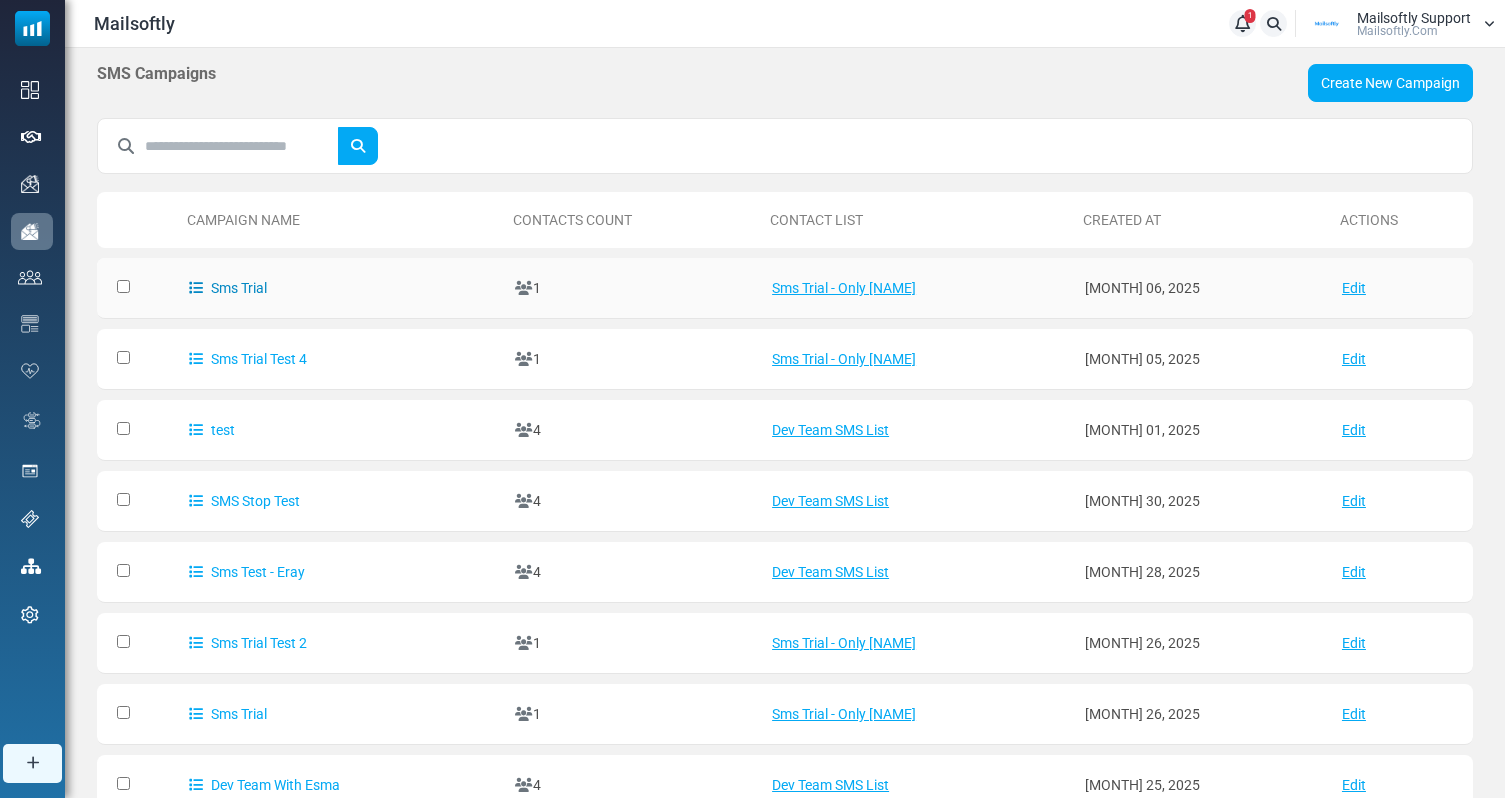 click on "Sms Trial" at bounding box center (228, 288) 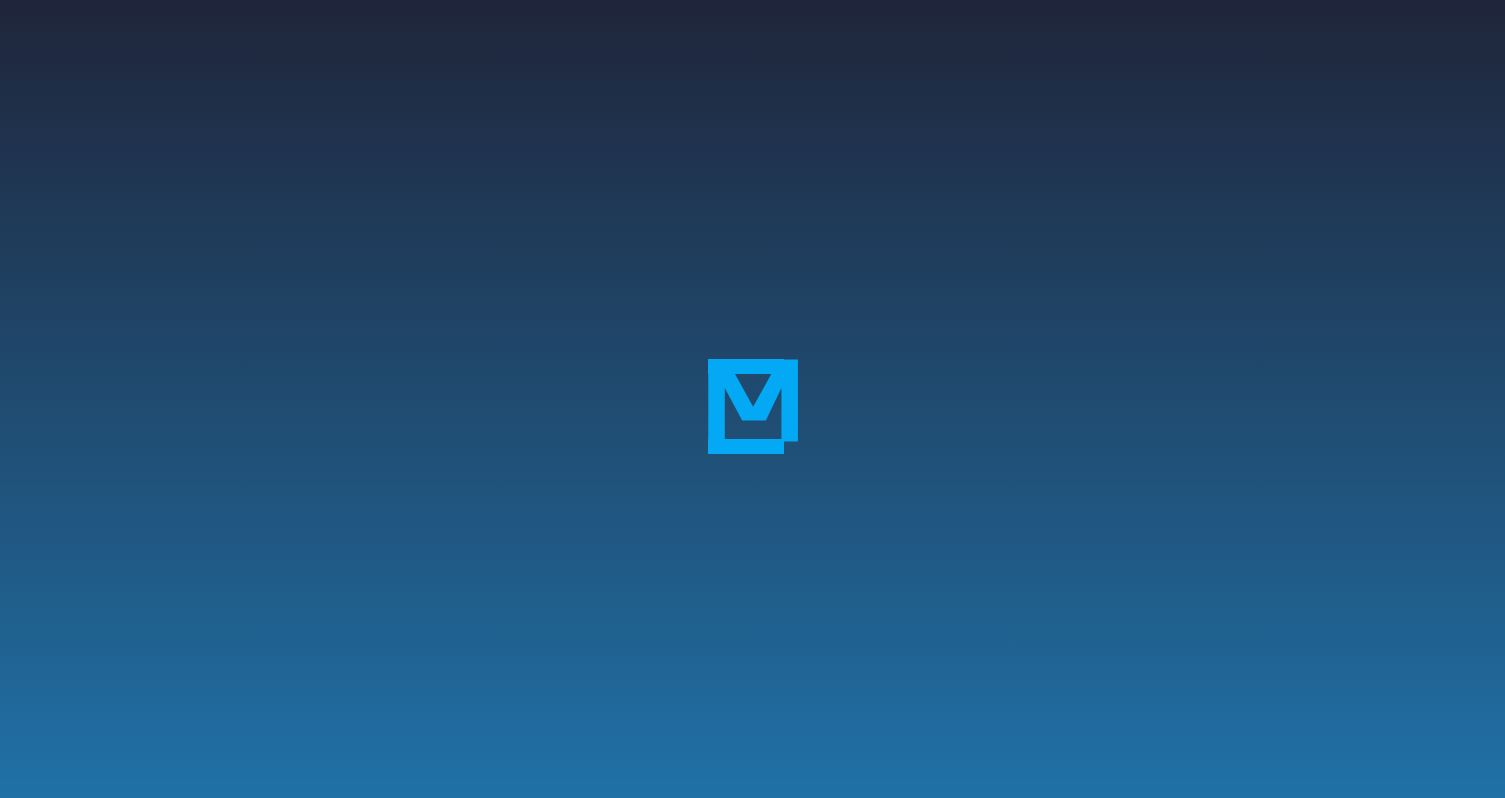 scroll, scrollTop: 0, scrollLeft: 0, axis: both 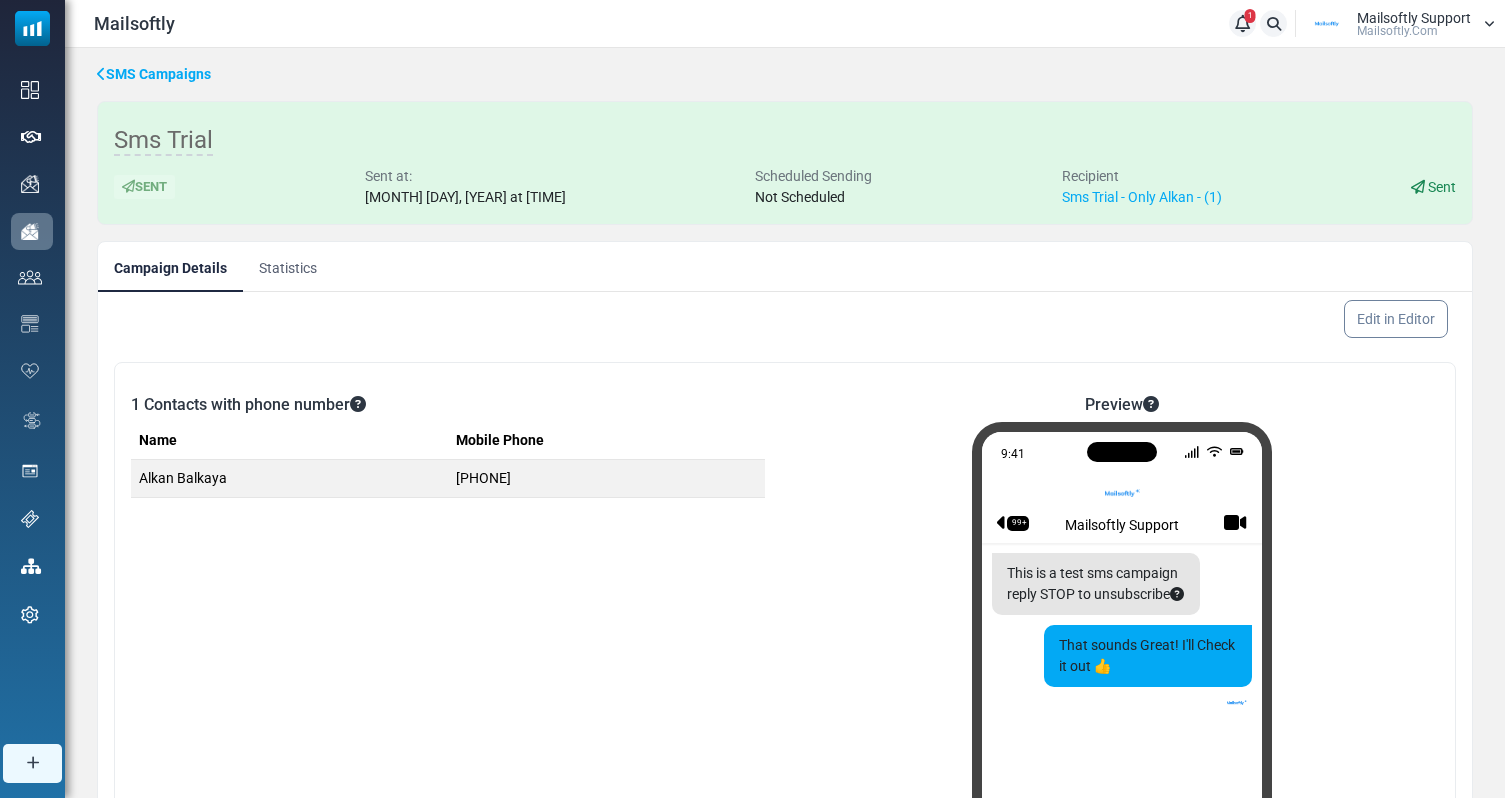 click on "SMS Campaigns" at bounding box center [154, 74] 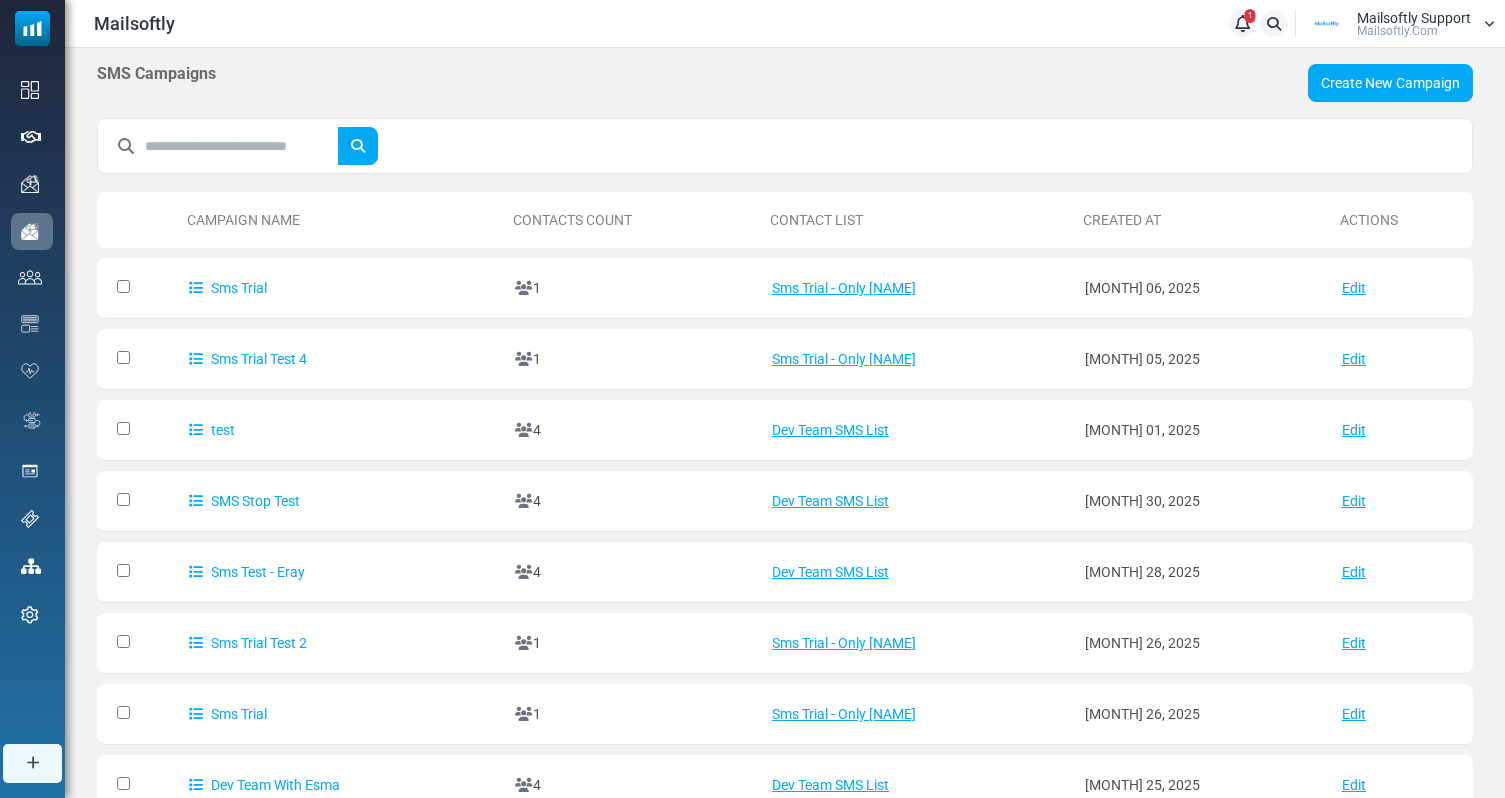 scroll, scrollTop: 0, scrollLeft: 0, axis: both 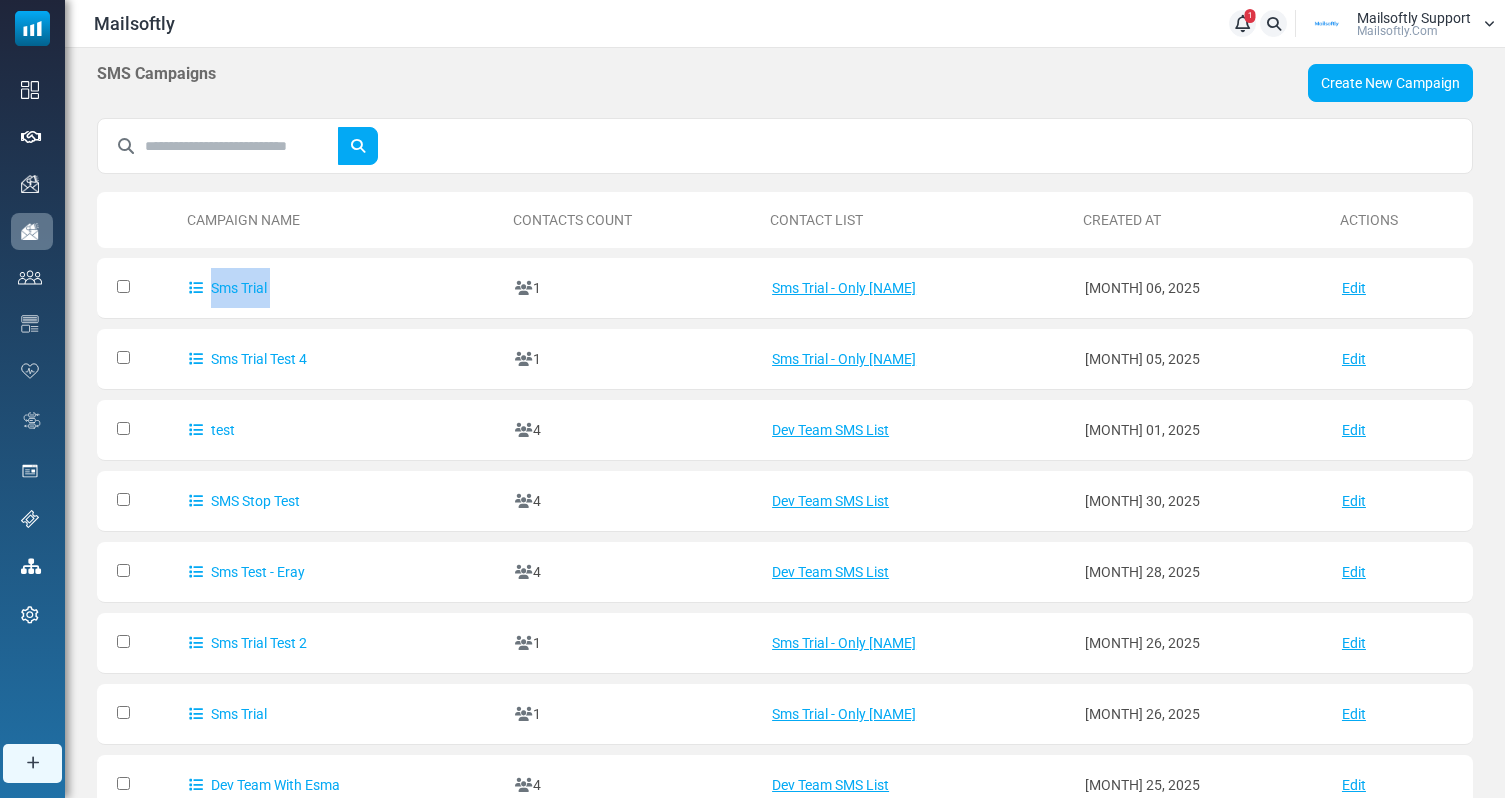 drag, startPoint x: 606, startPoint y: 267, endPoint x: 594, endPoint y: 203, distance: 65.11528 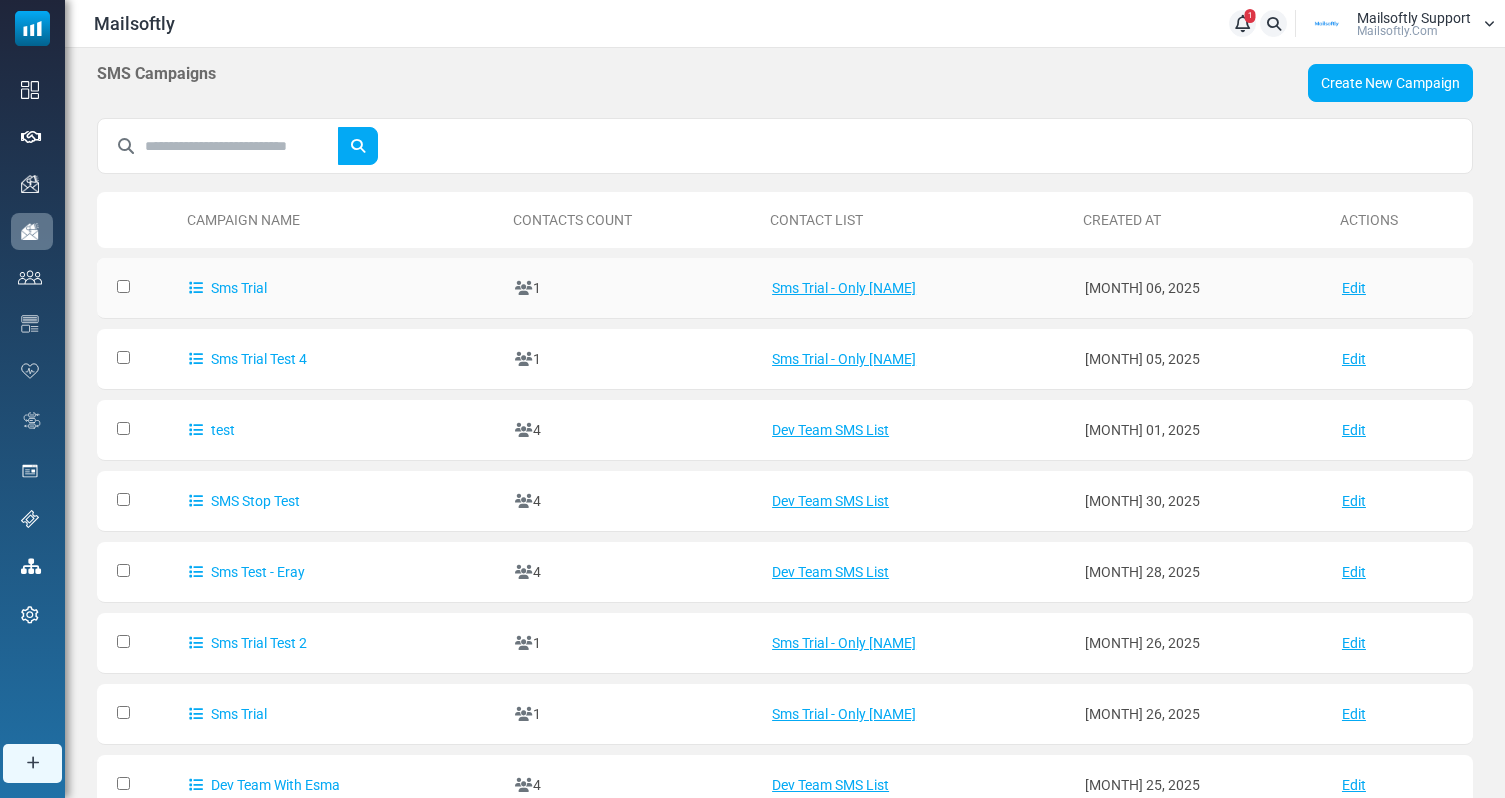 click on "1" at bounding box center (633, 288) 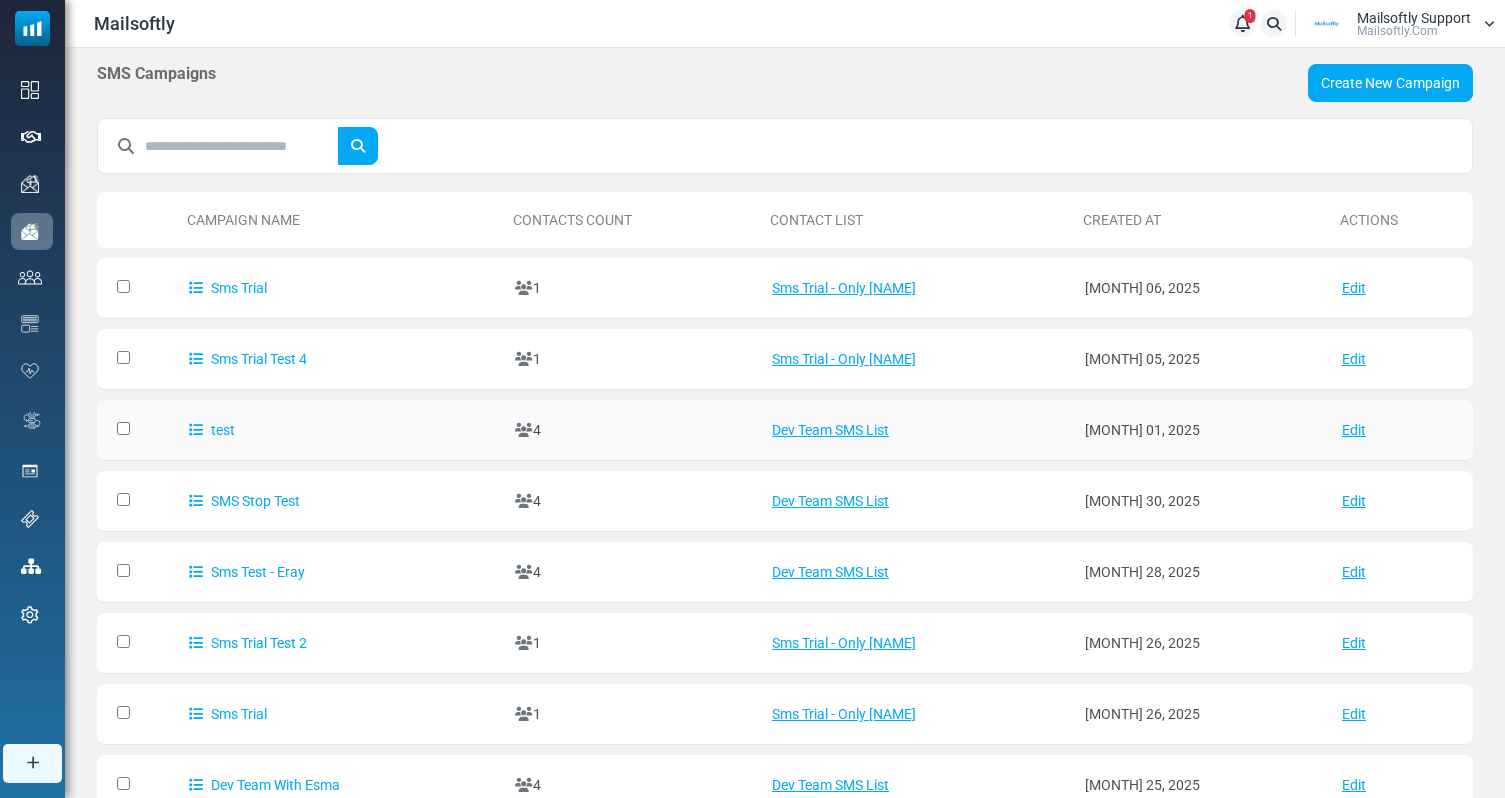 drag, startPoint x: 559, startPoint y: 426, endPoint x: 592, endPoint y: 425, distance: 33.01515 